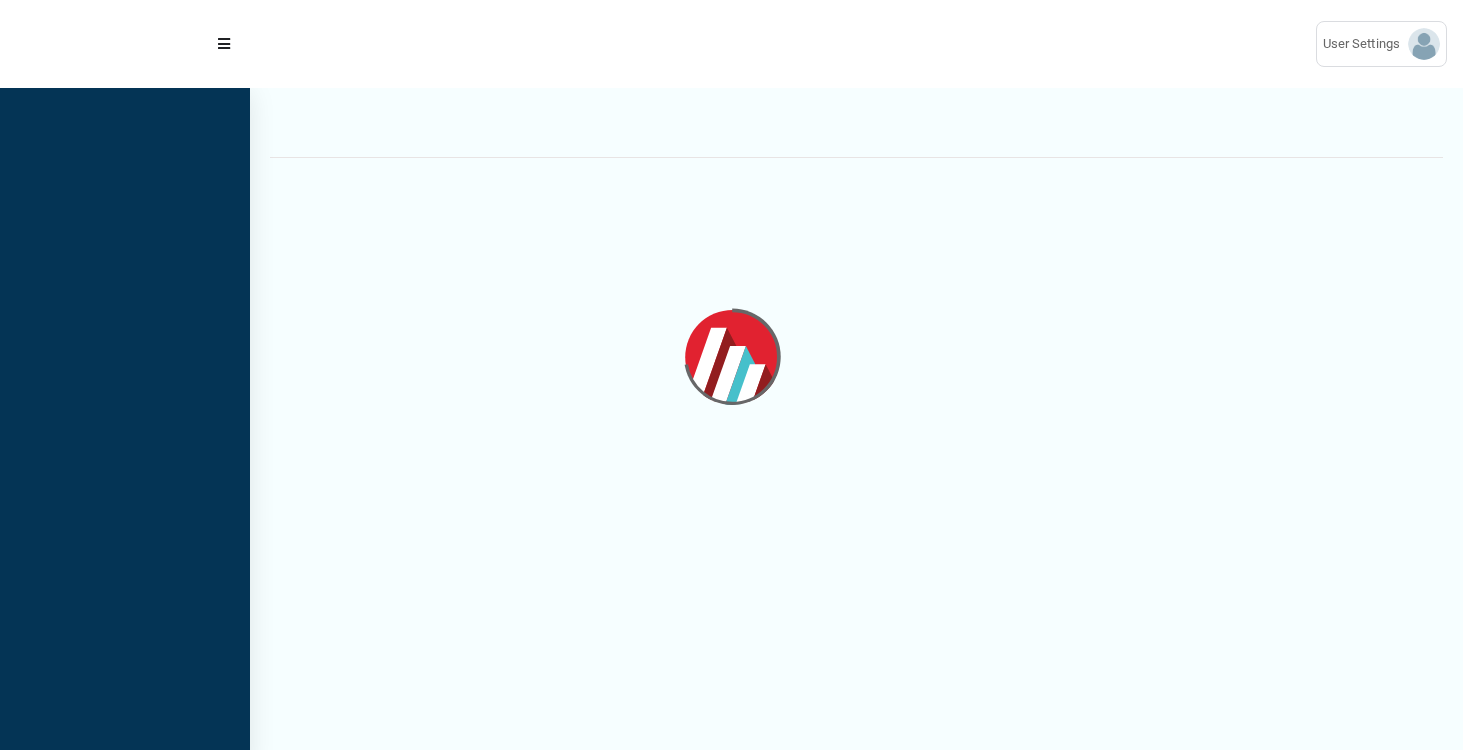 scroll, scrollTop: 0, scrollLeft: 0, axis: both 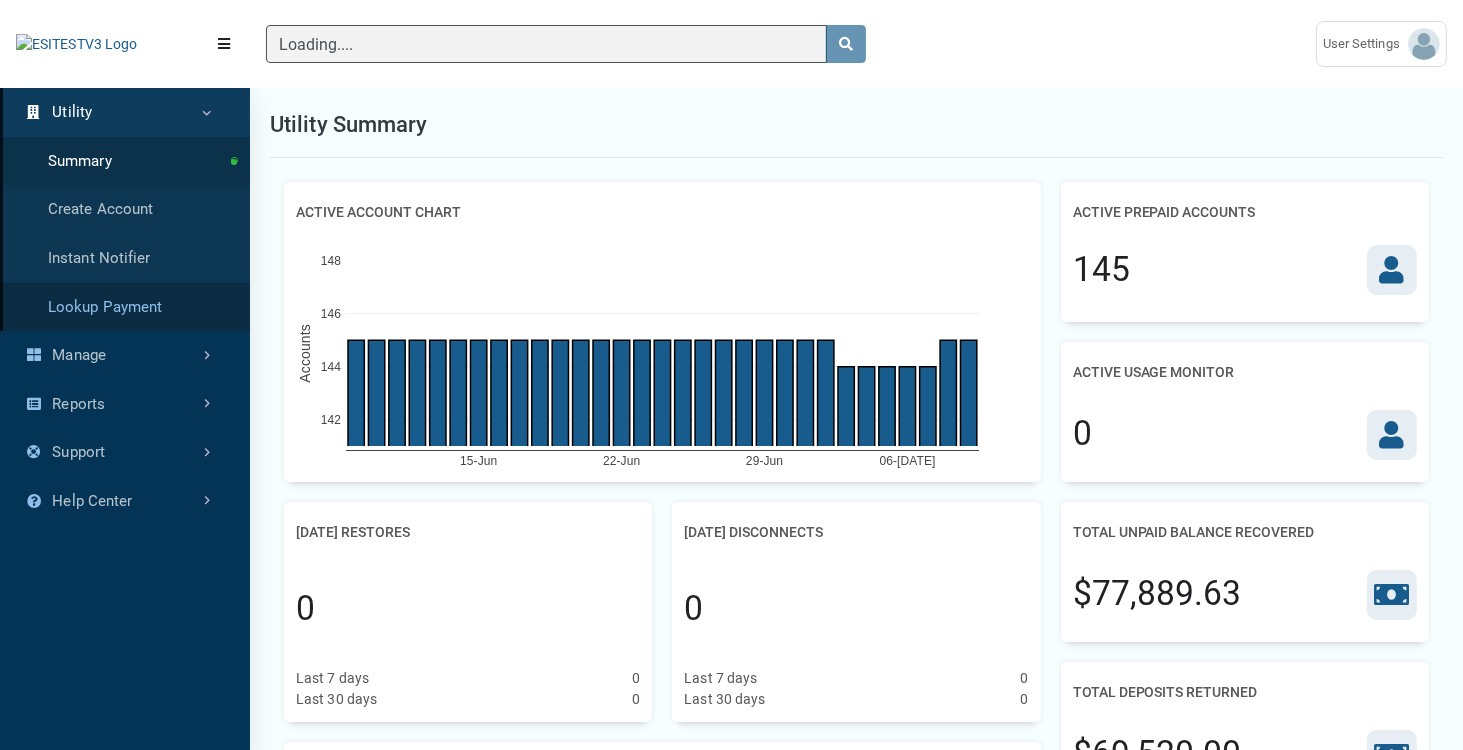 type 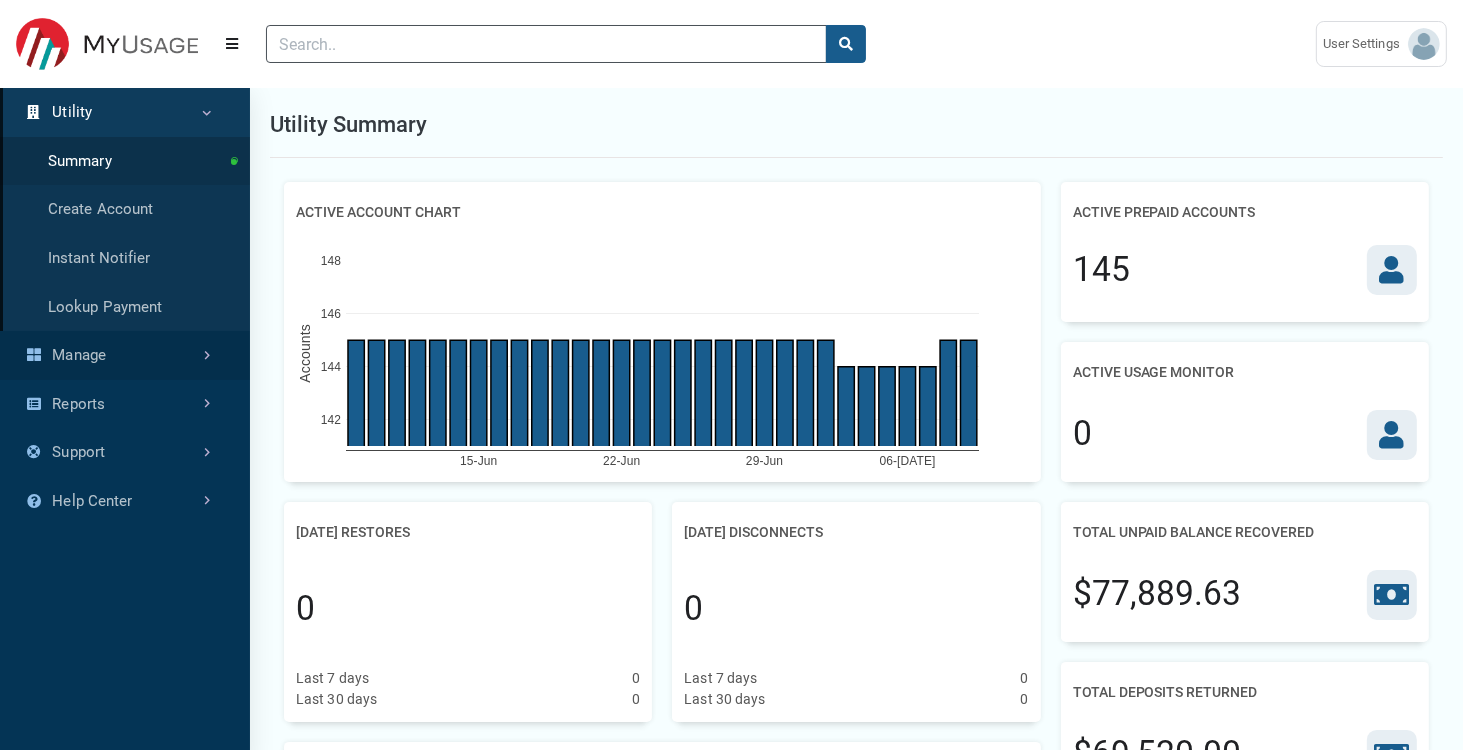 click on "Manage" at bounding box center [125, 355] 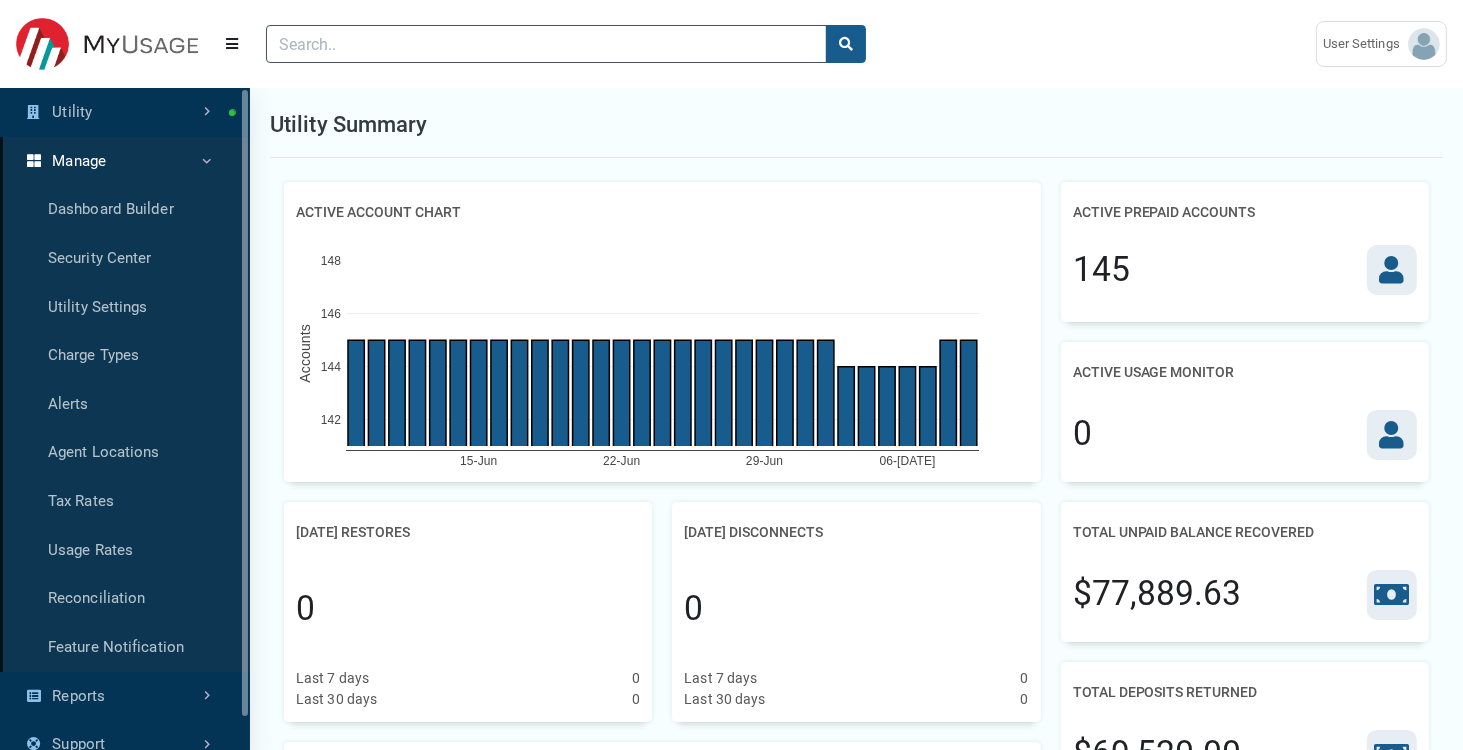 click on "Manage" at bounding box center (125, 161) 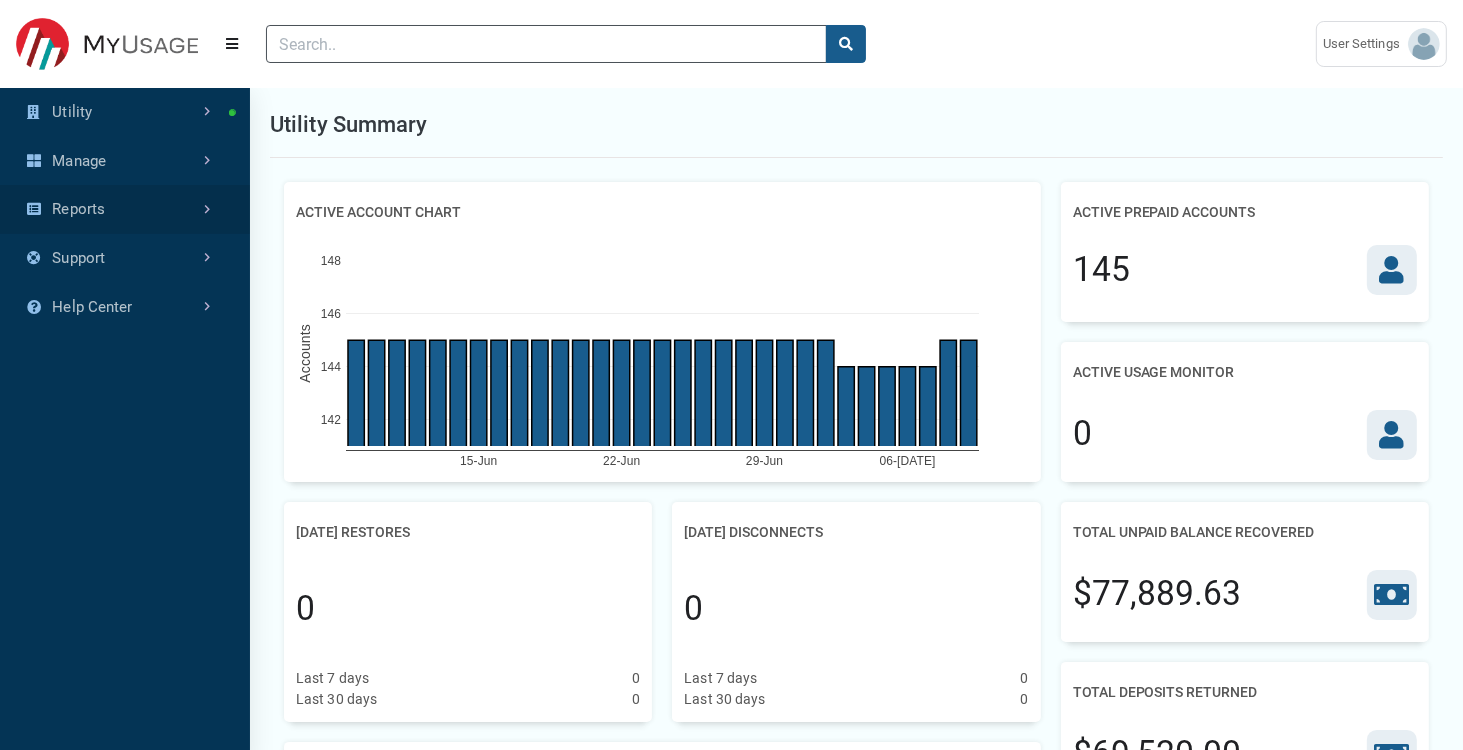 click on "Reports" at bounding box center (125, 209) 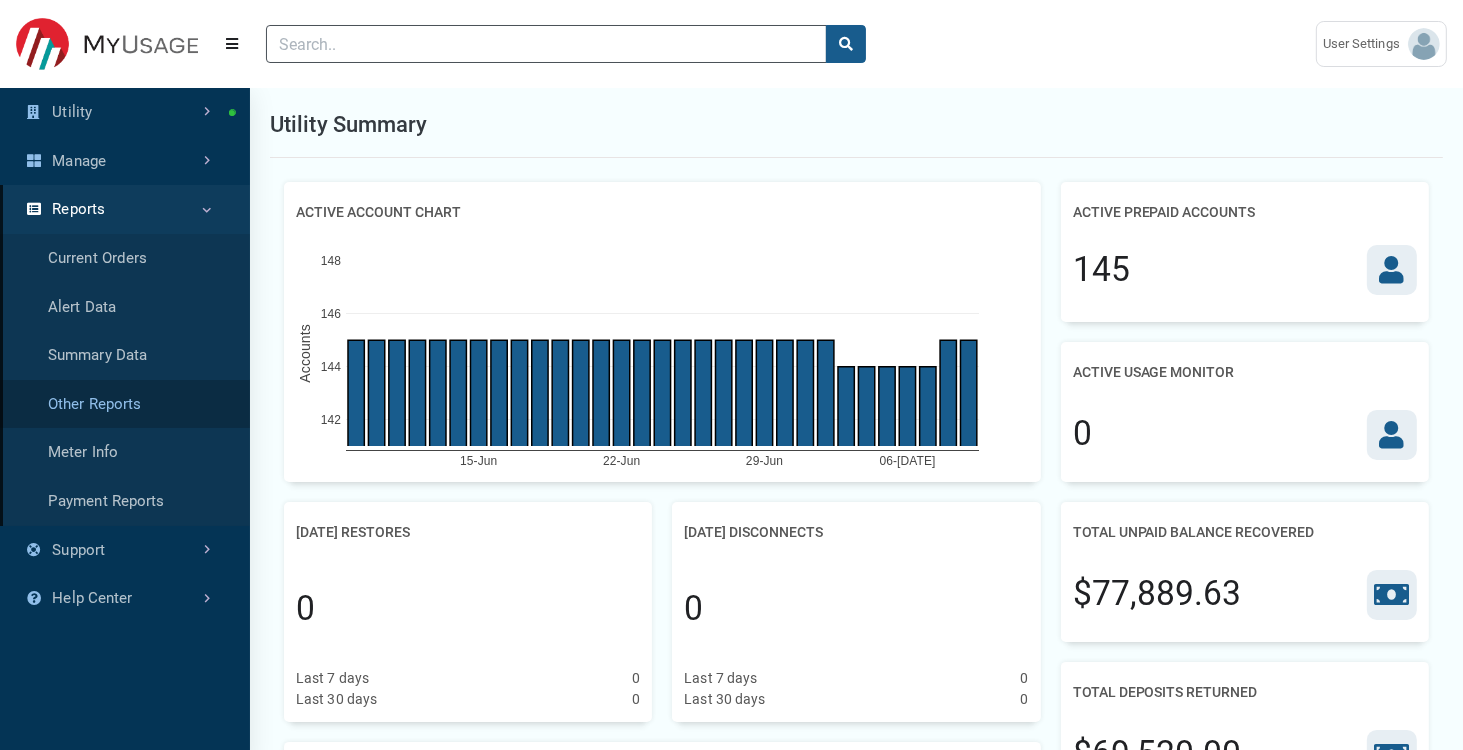 click on "Other Reports" at bounding box center [125, 404] 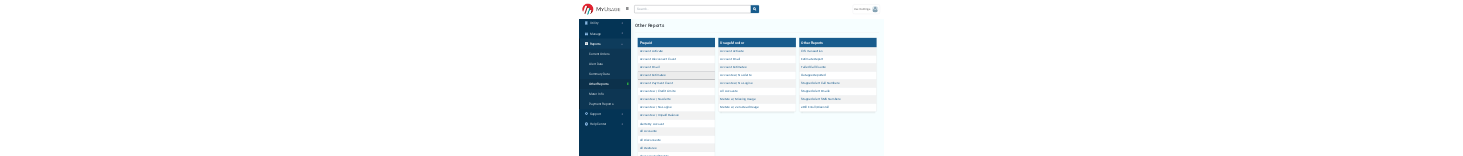 scroll, scrollTop: 535, scrollLeft: 235, axis: both 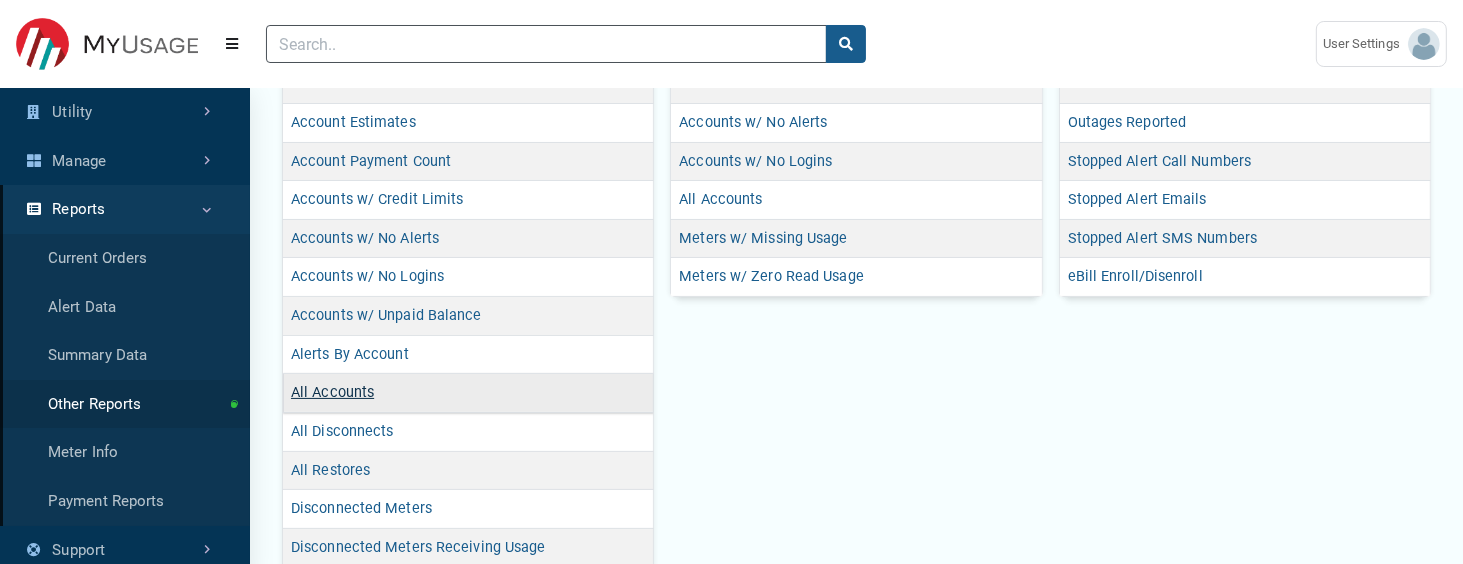 click on "All Accounts" at bounding box center [332, 392] 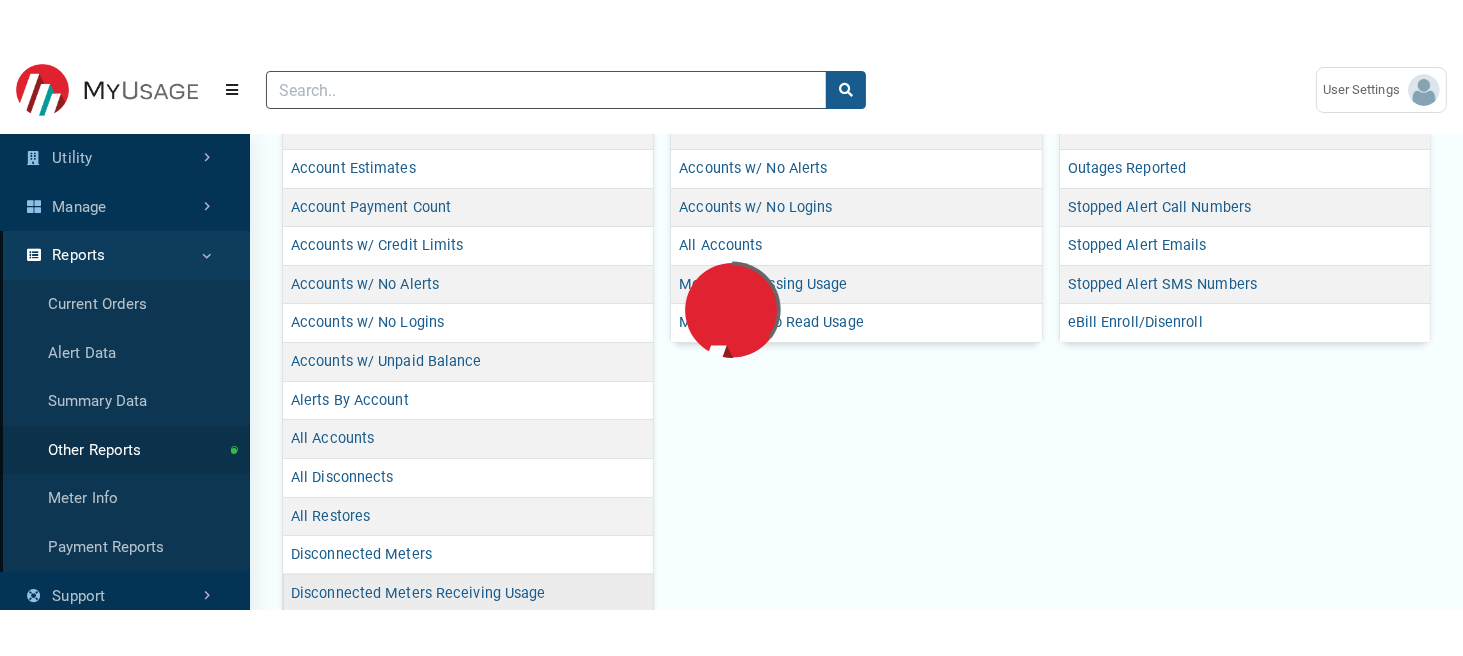 scroll, scrollTop: 0, scrollLeft: 0, axis: both 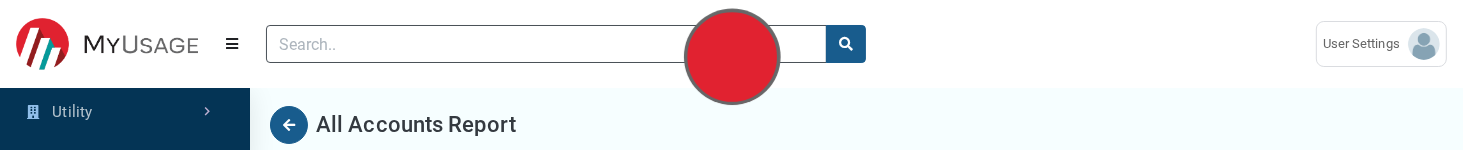 select on "25 per page" 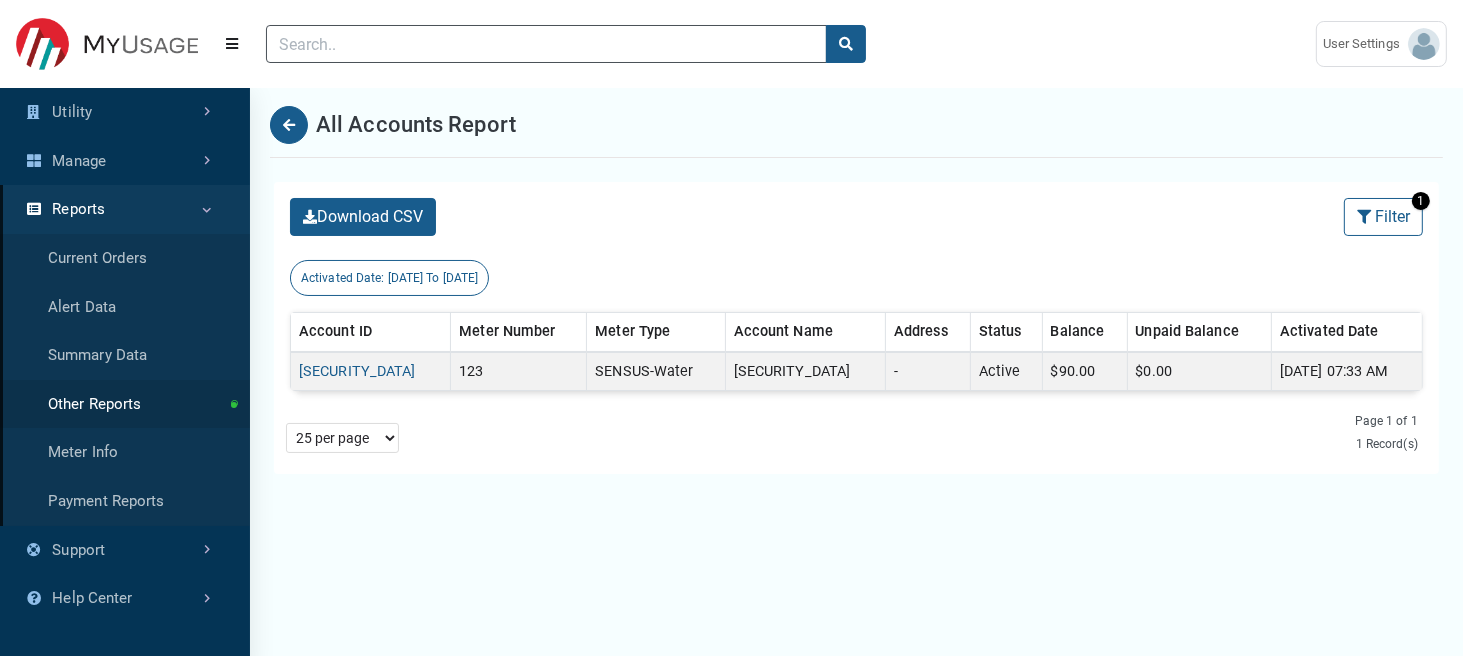 scroll, scrollTop: 584, scrollLeft: 249, axis: both 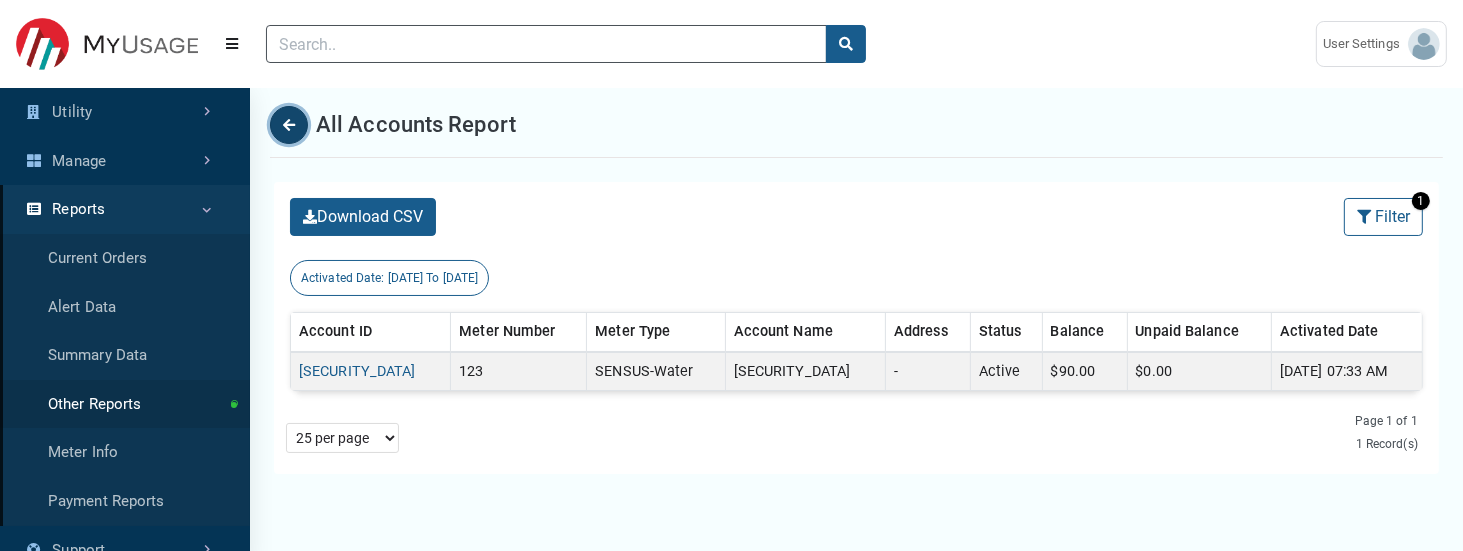 click at bounding box center [289, 125] 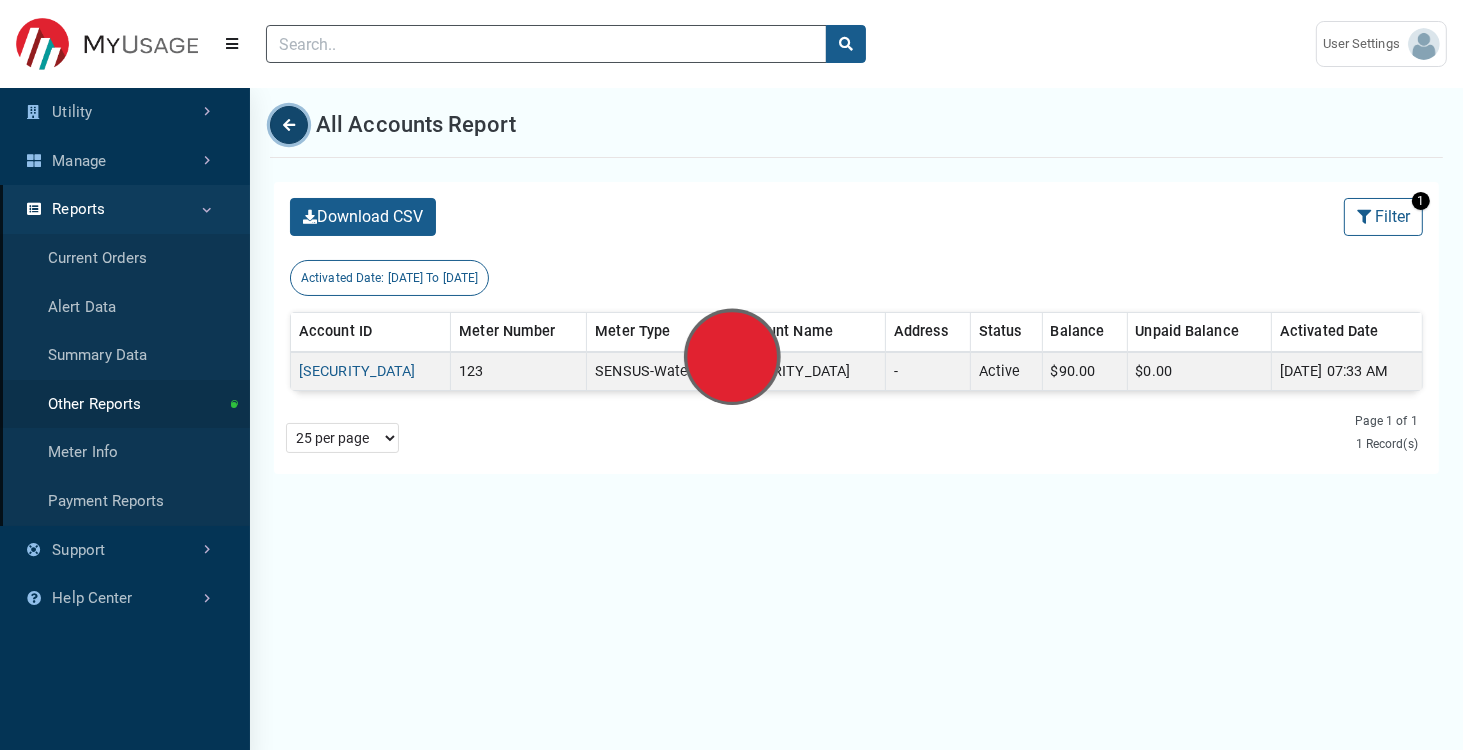 scroll, scrollTop: 677, scrollLeft: 249, axis: both 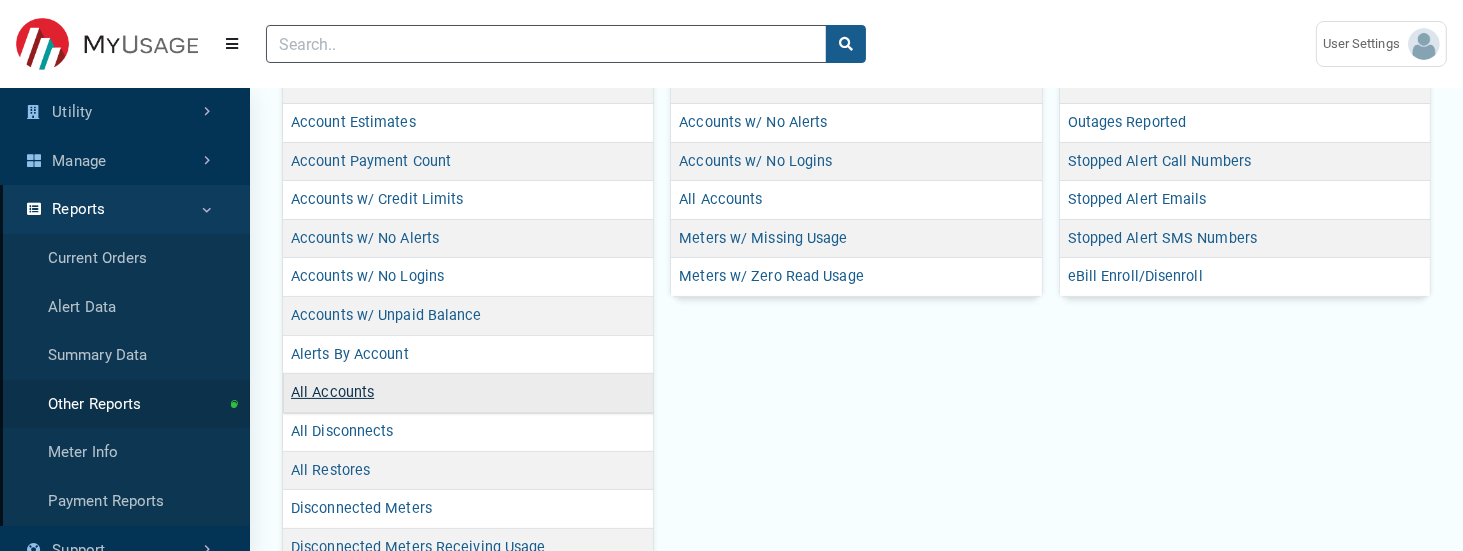 click on "All Accounts" at bounding box center [332, 392] 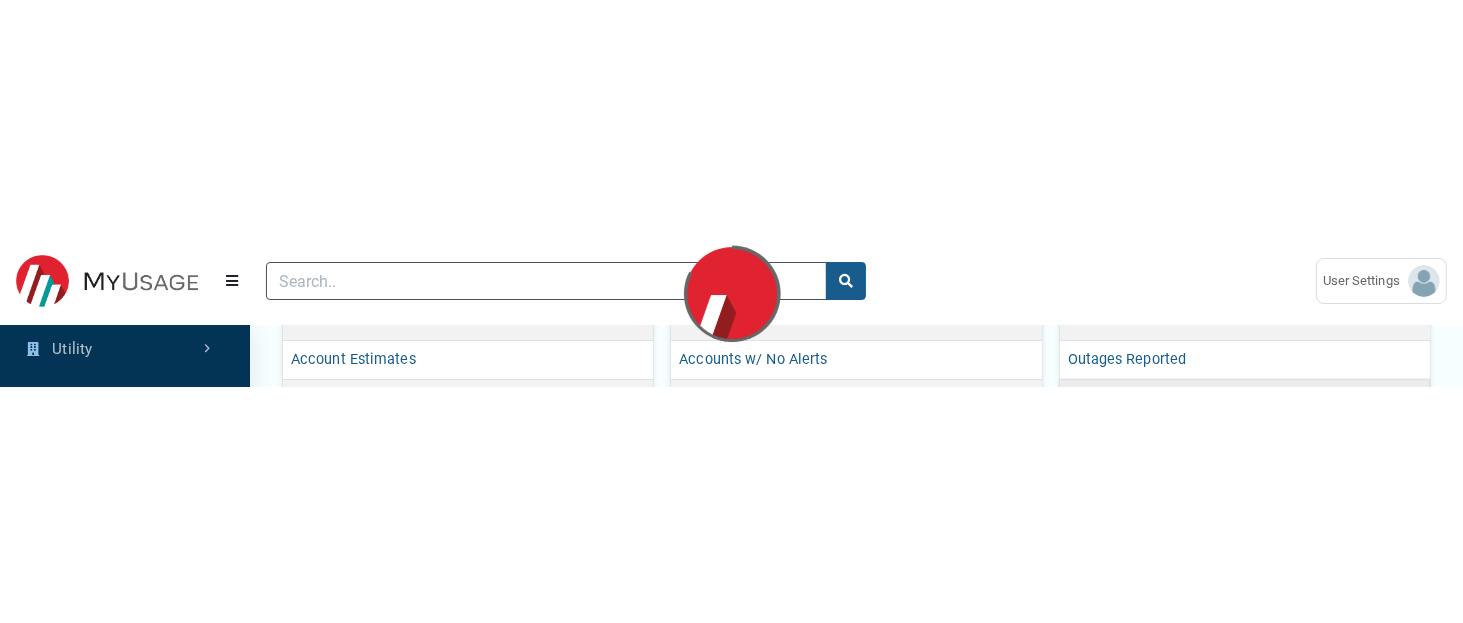 scroll, scrollTop: 0, scrollLeft: 0, axis: both 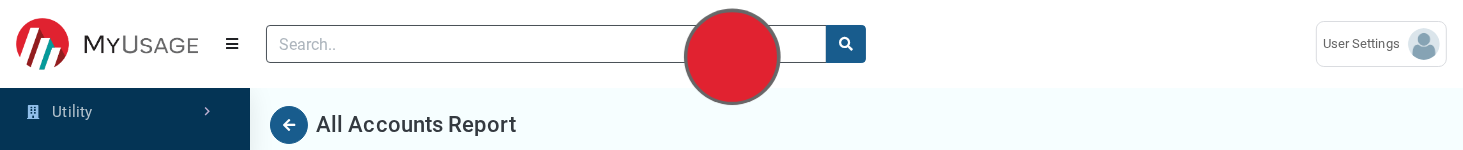 select on "25 per page" 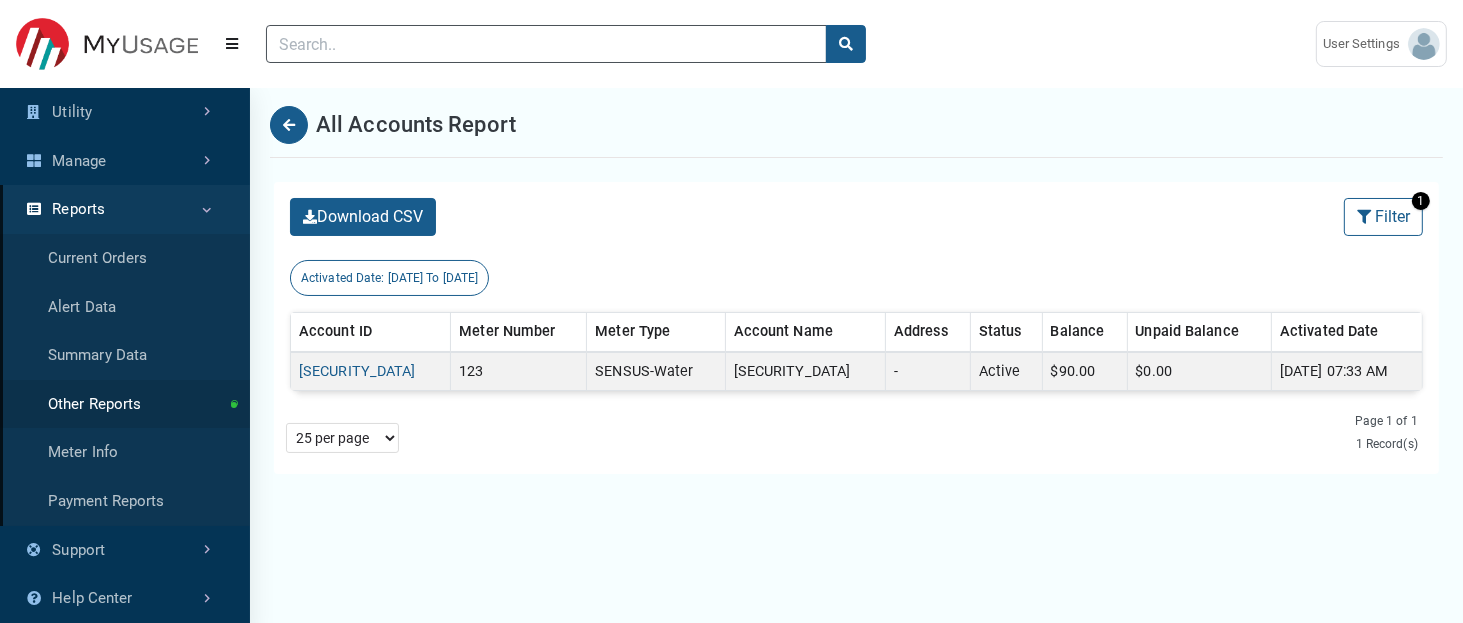 scroll, scrollTop: 551, scrollLeft: 249, axis: both 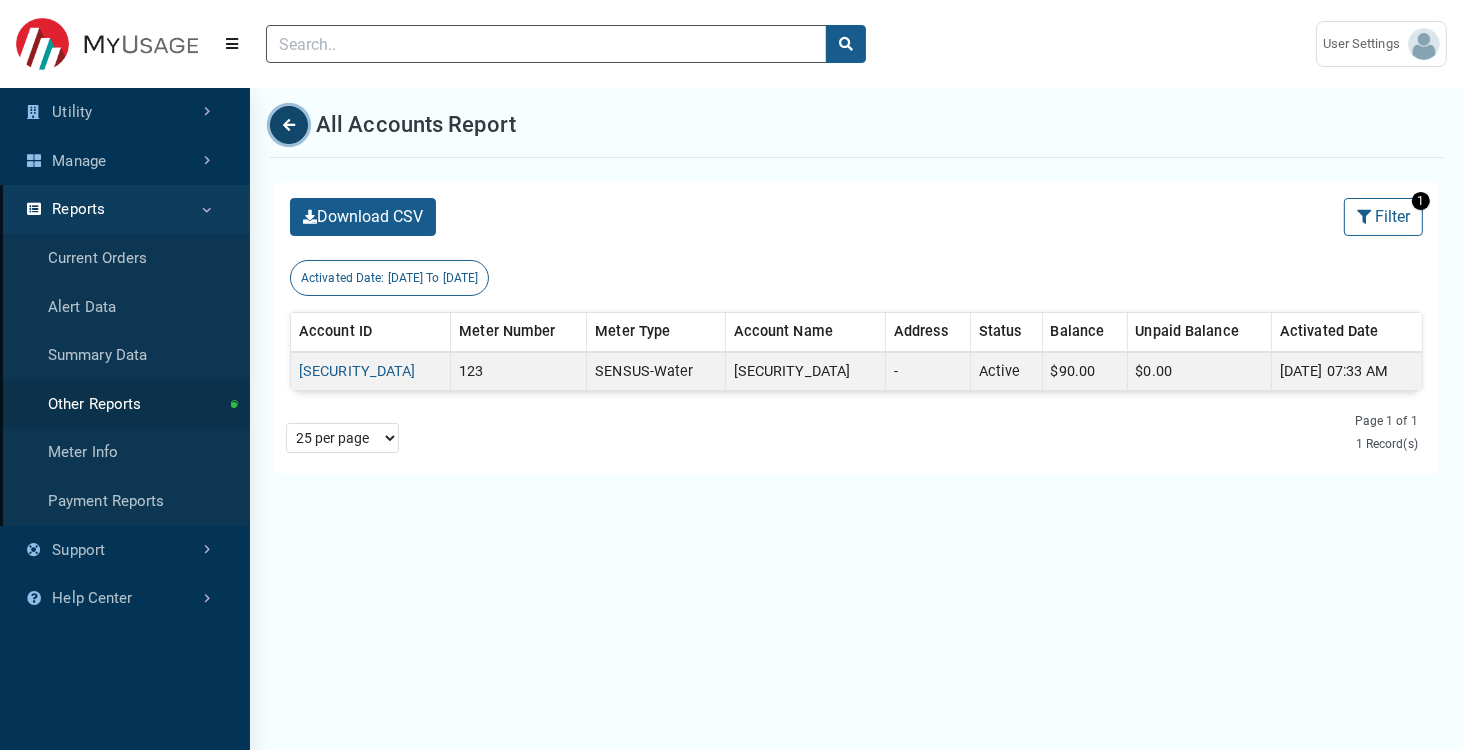 click at bounding box center [289, 125] 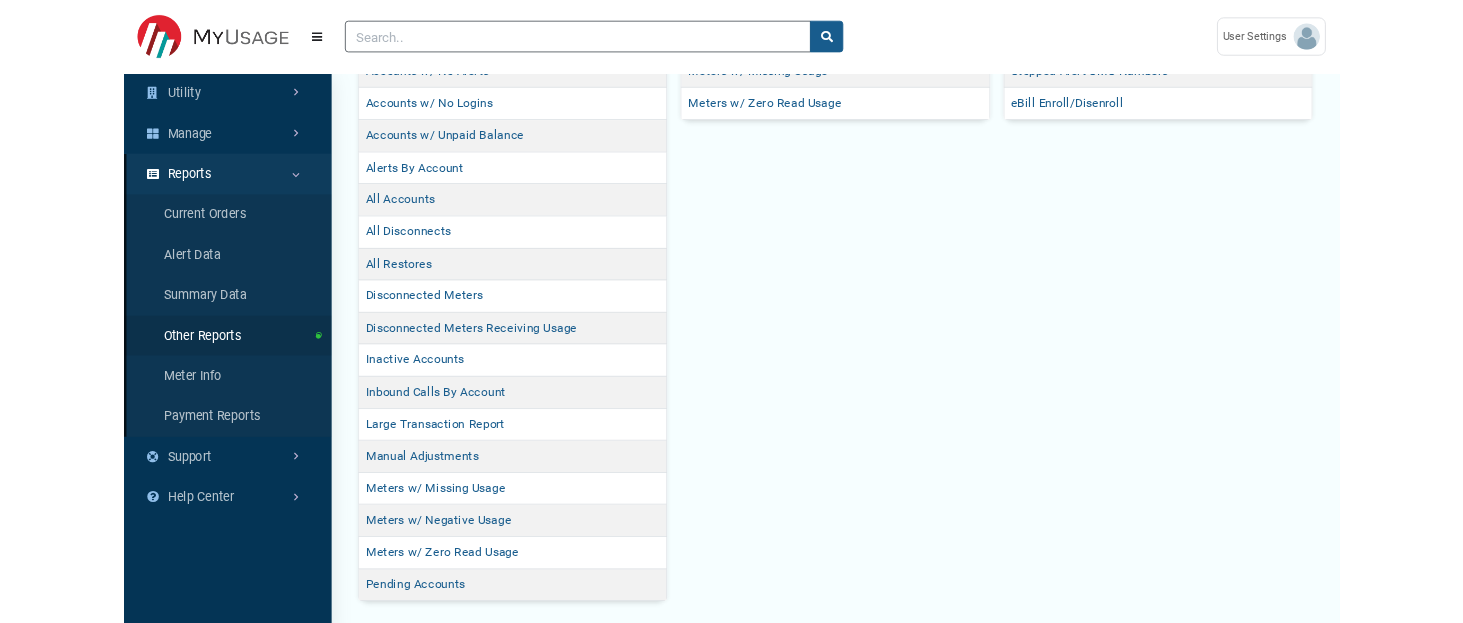 scroll, scrollTop: 0, scrollLeft: 0, axis: both 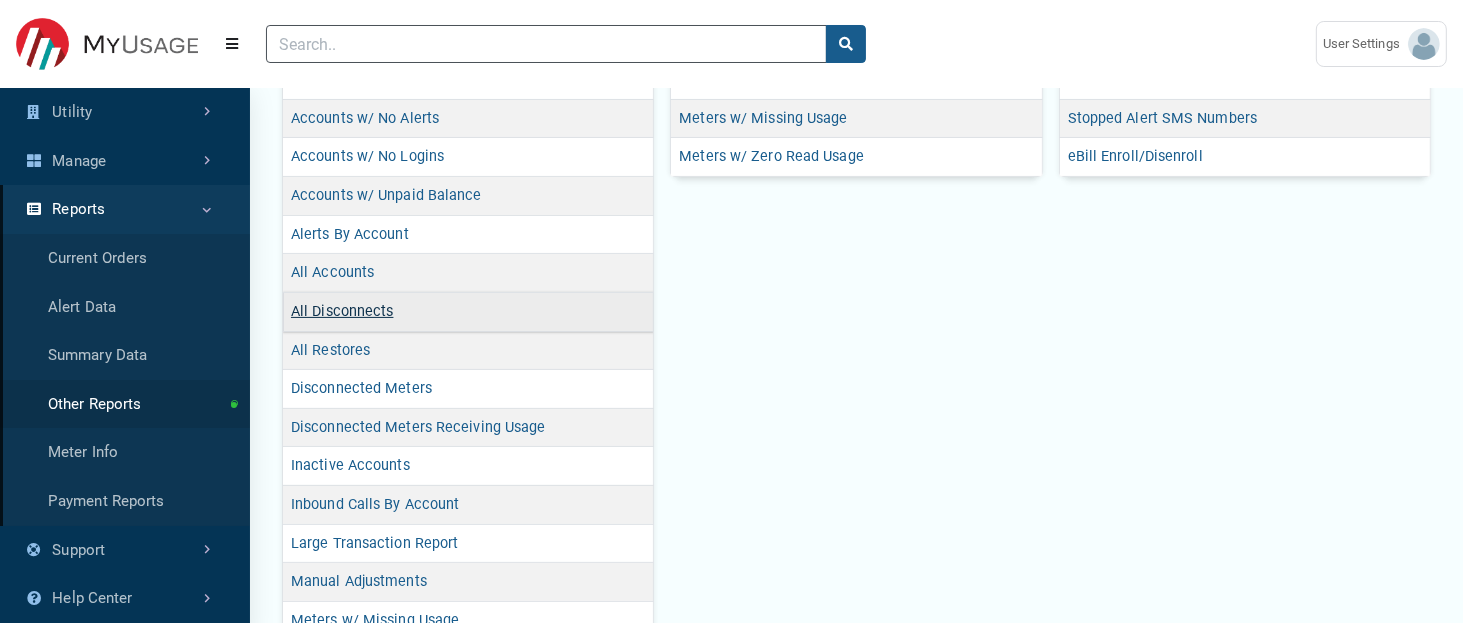click on "All Disconnects" at bounding box center (342, 311) 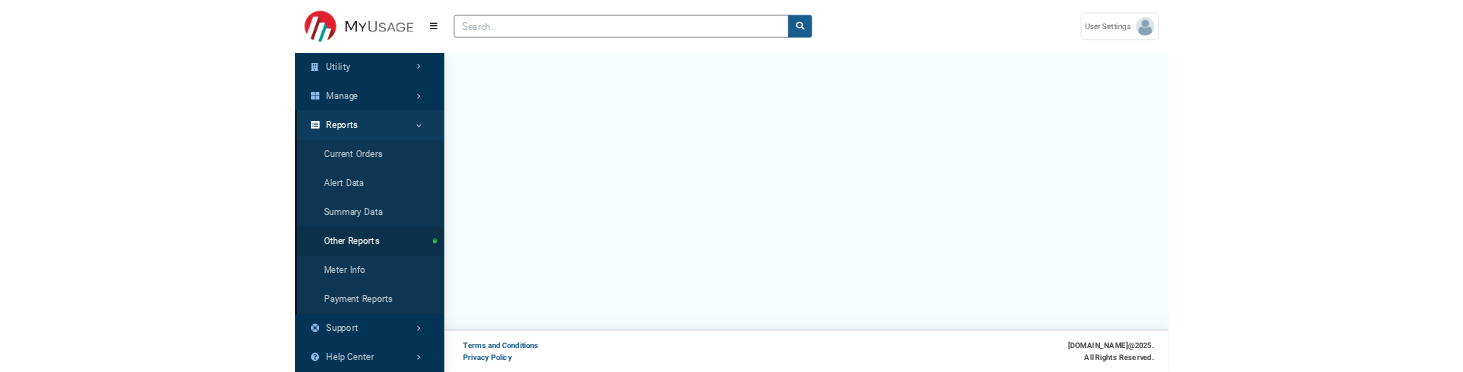 scroll, scrollTop: 0, scrollLeft: 0, axis: both 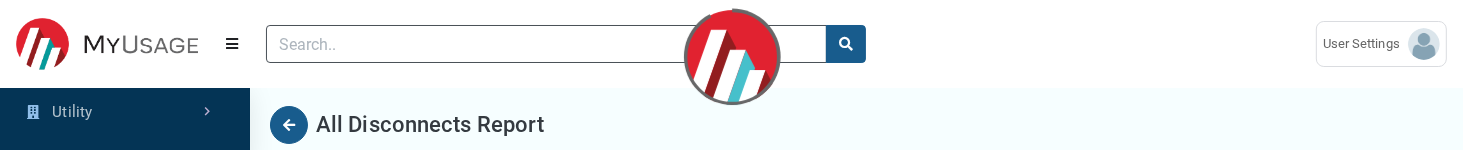 select on "25 per page" 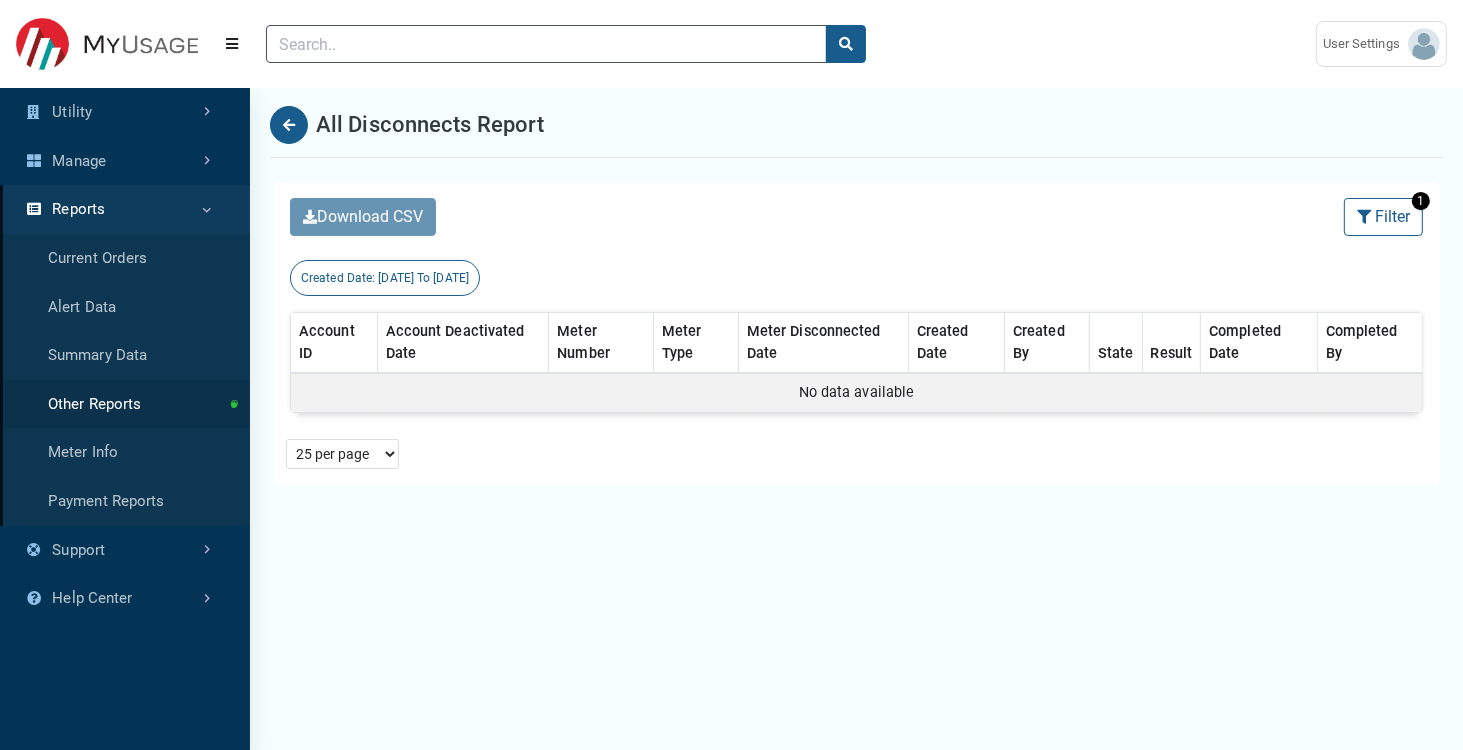 scroll, scrollTop: 660, scrollLeft: 249, axis: both 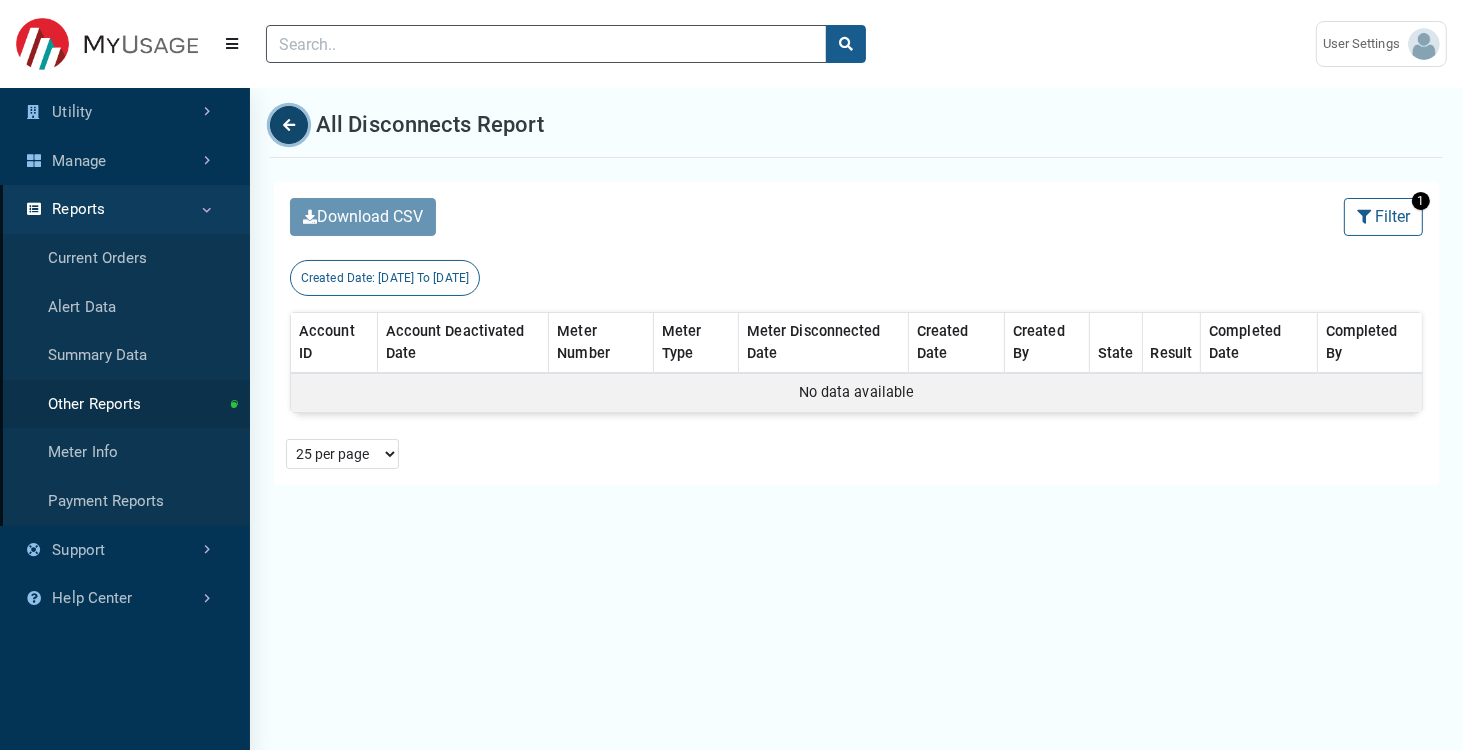 click at bounding box center [289, 125] 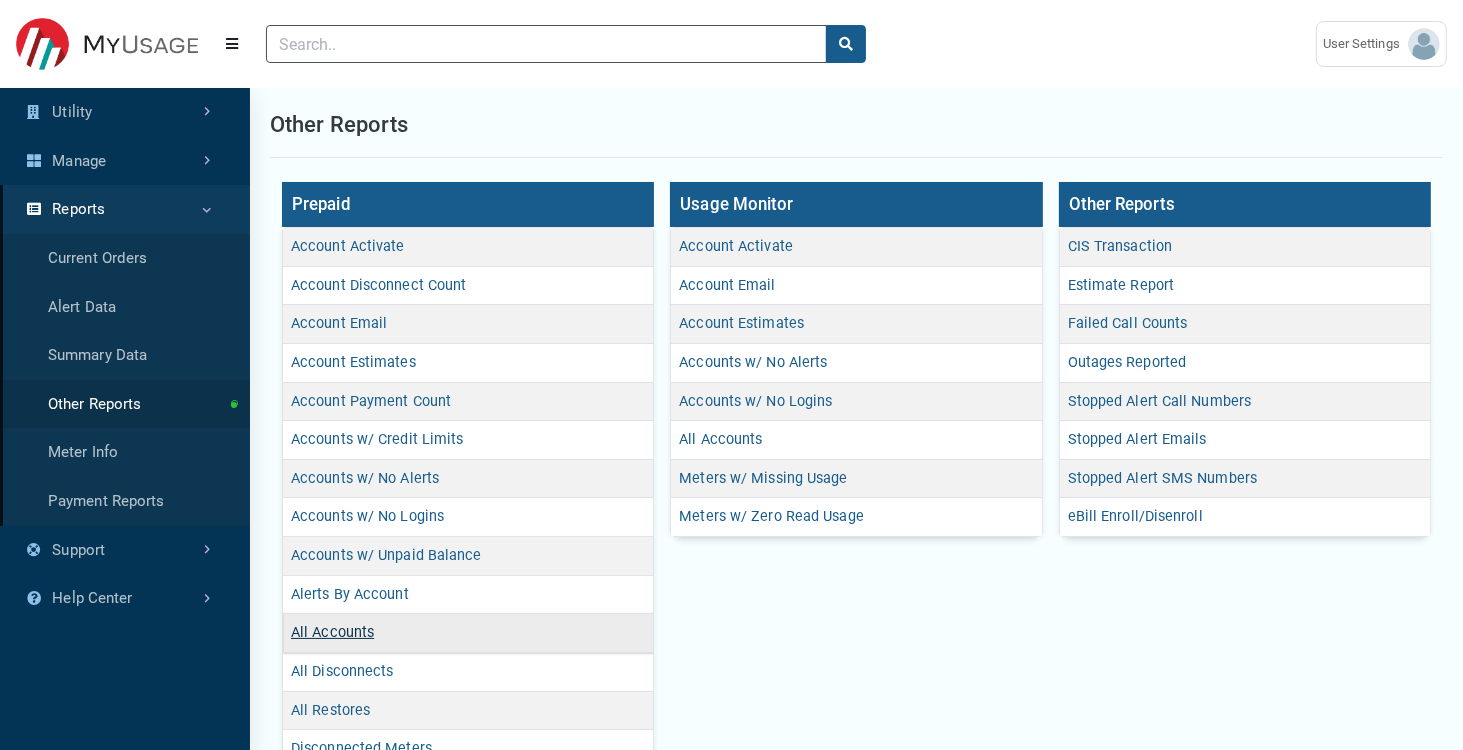 click on "All Accounts" at bounding box center (332, 632) 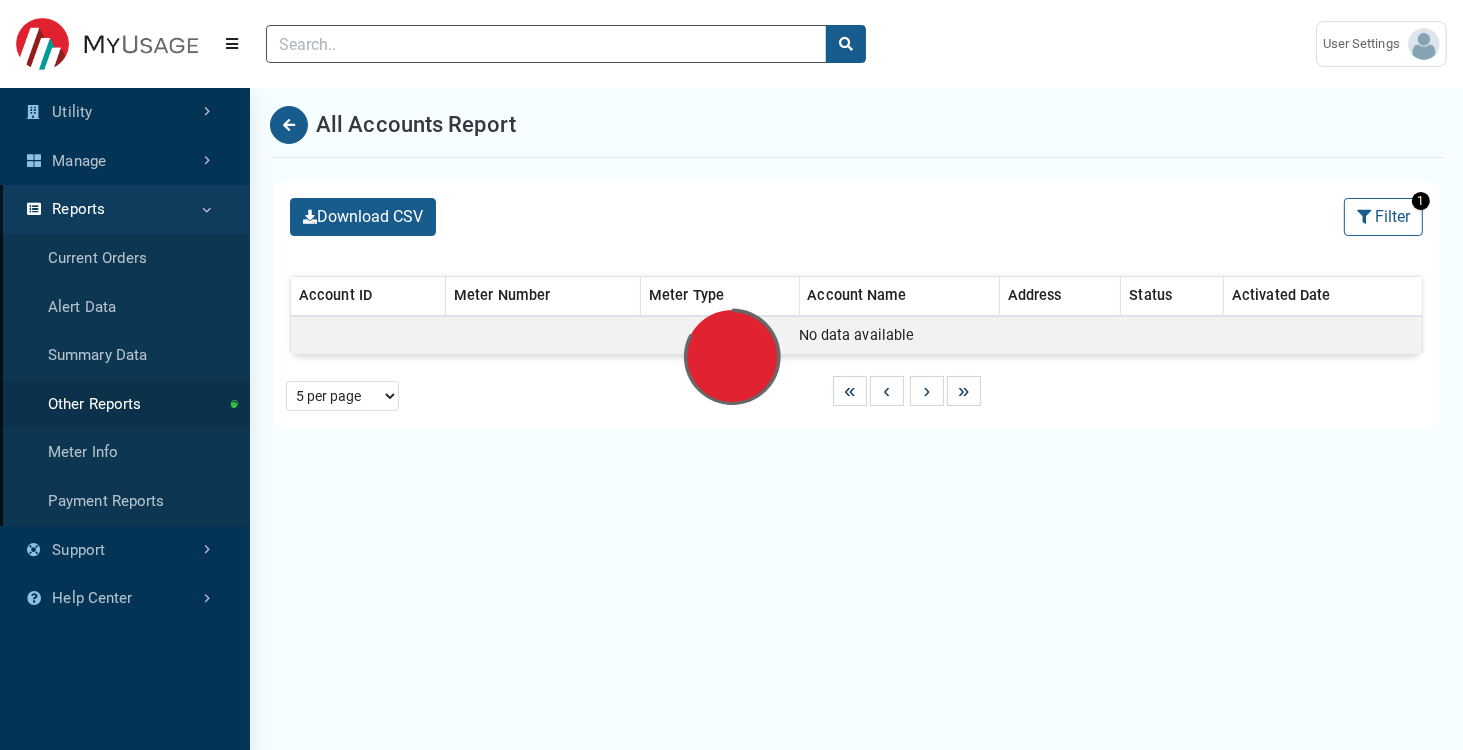 select on "25 per page" 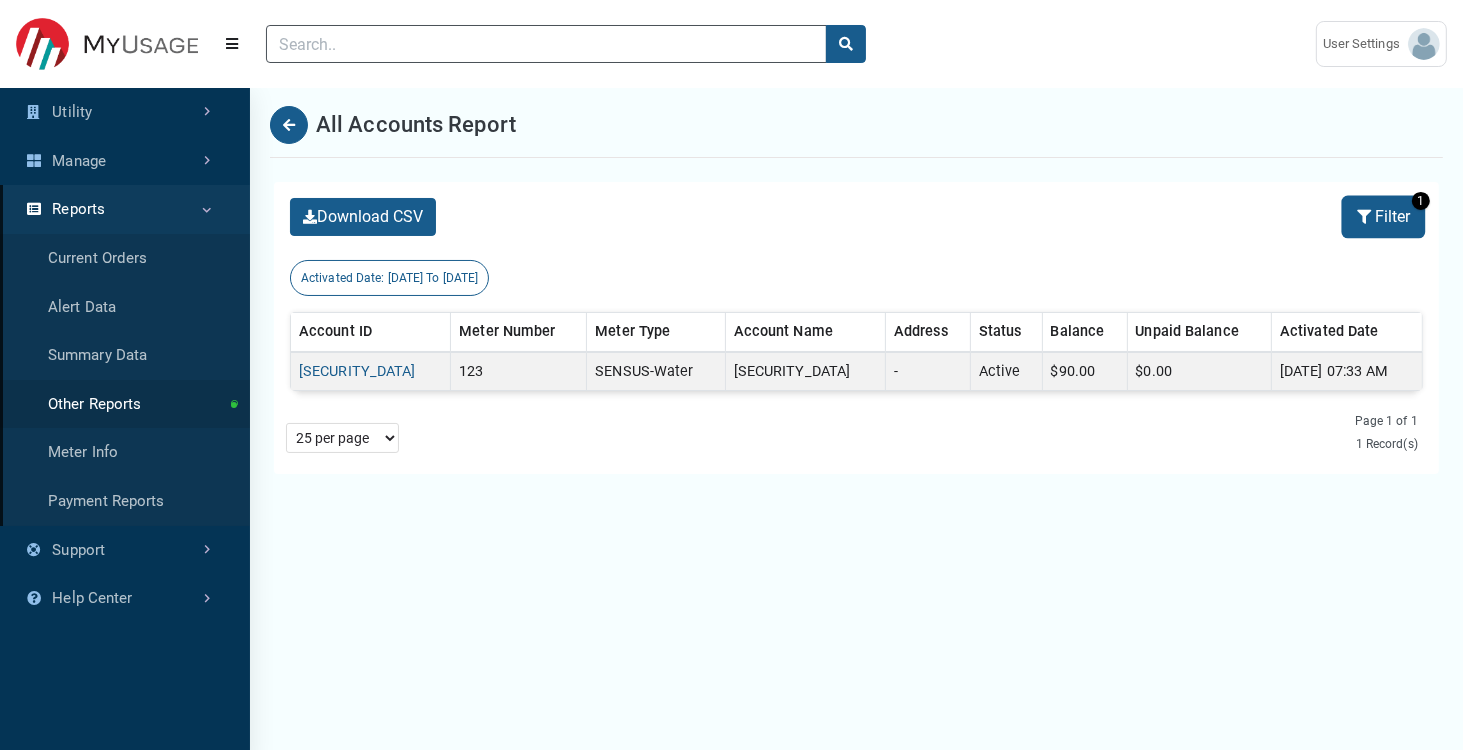 click on "Filter" at bounding box center [1383, 217] 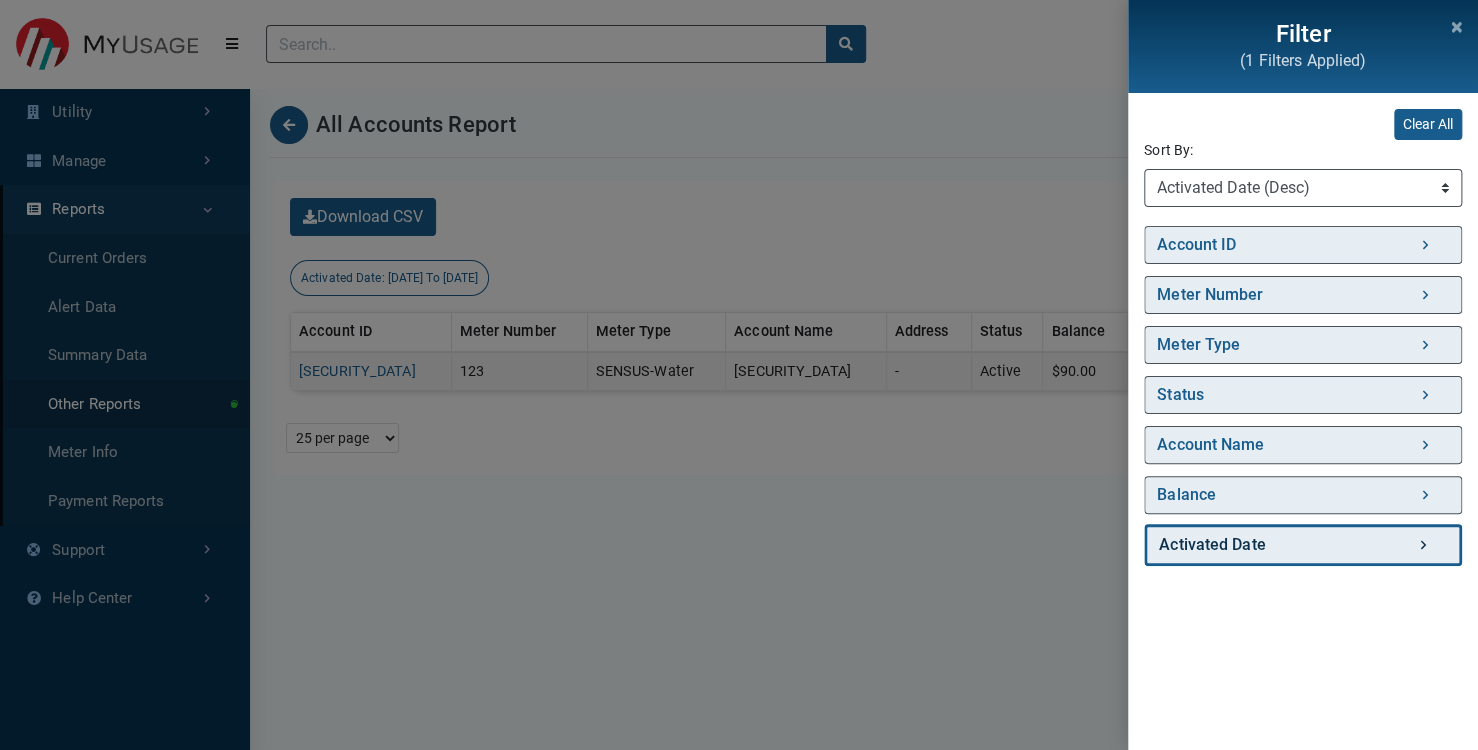 click on "Activated Date" at bounding box center [1303, 545] 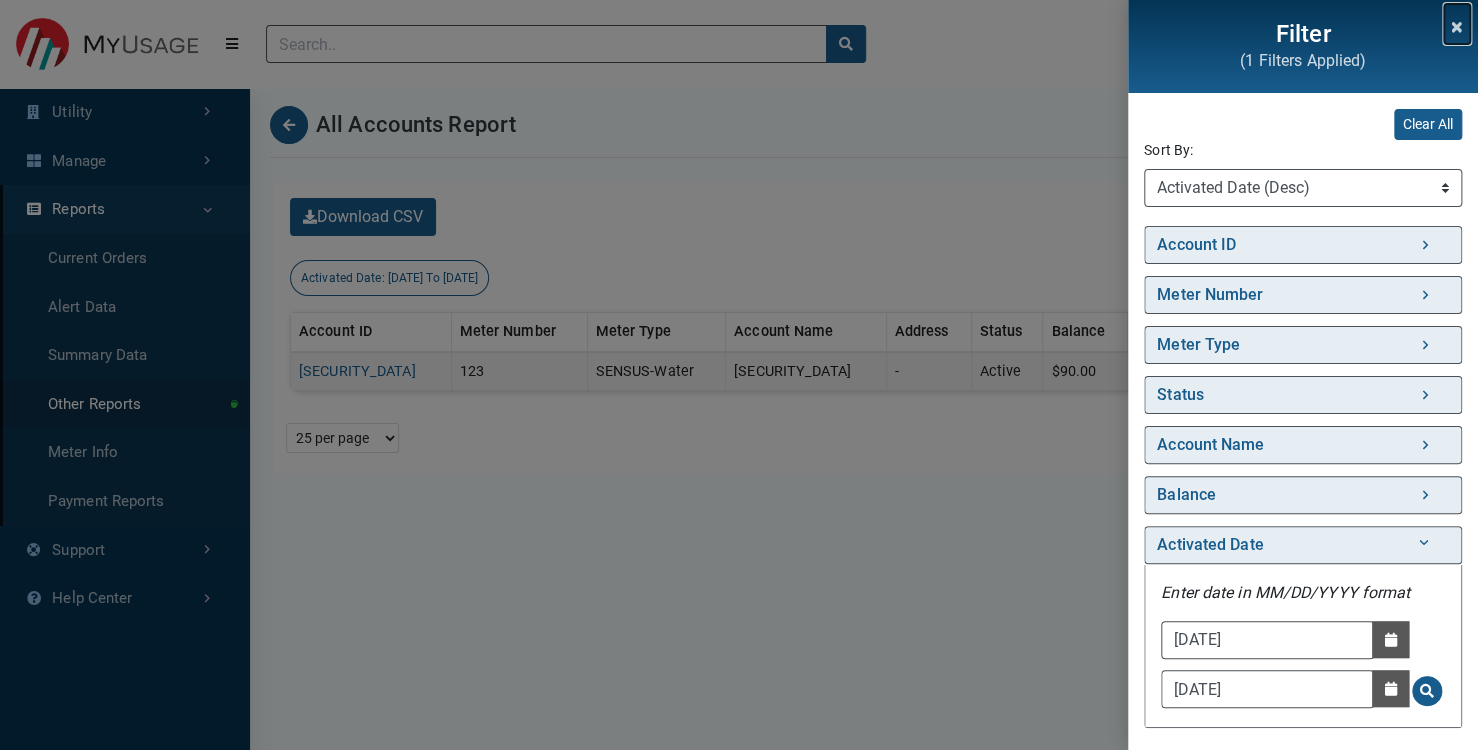 click at bounding box center [1457, 27] 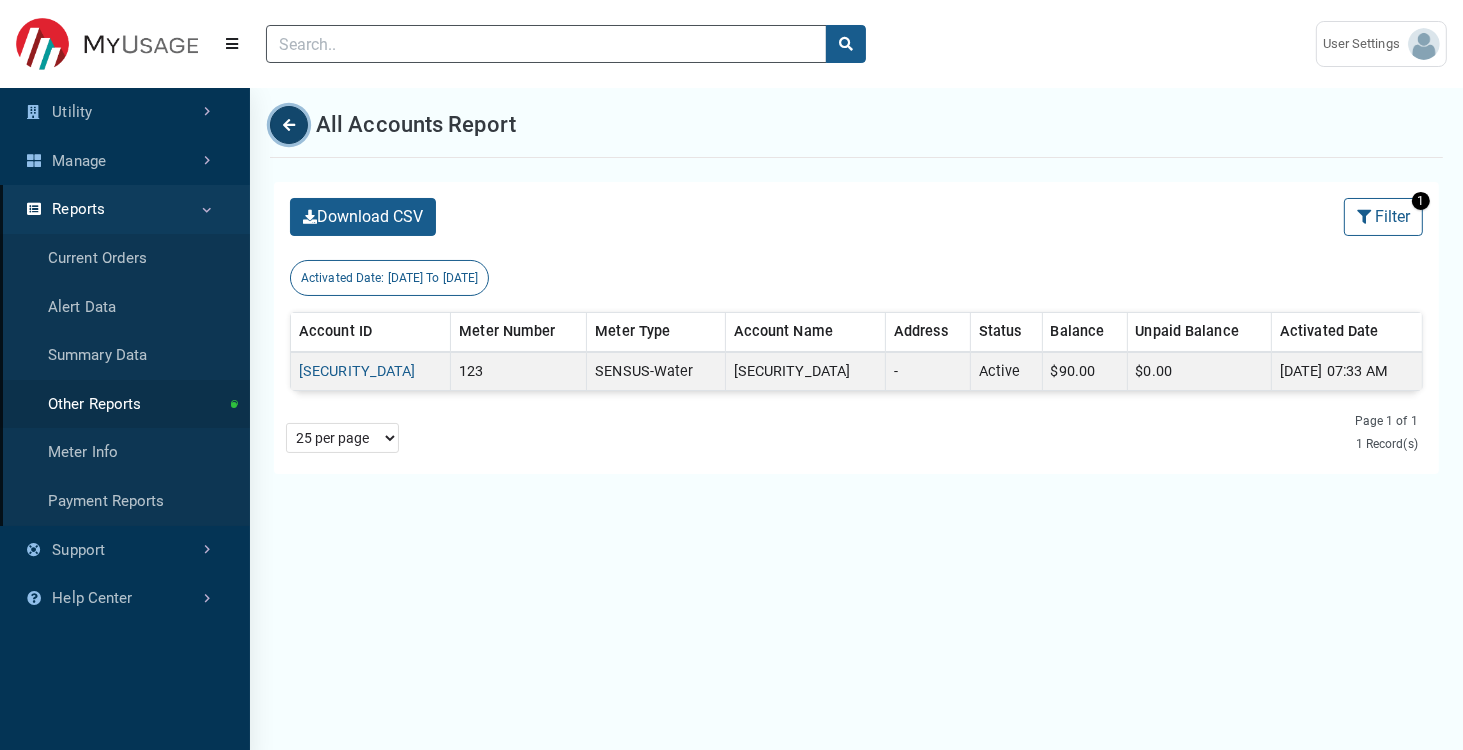 click at bounding box center [289, 125] 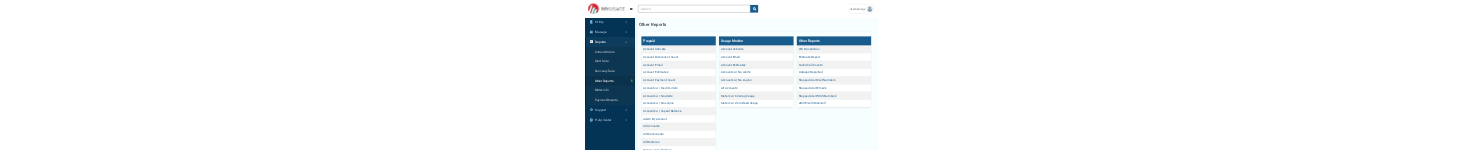 scroll, scrollTop: 0, scrollLeft: 0, axis: both 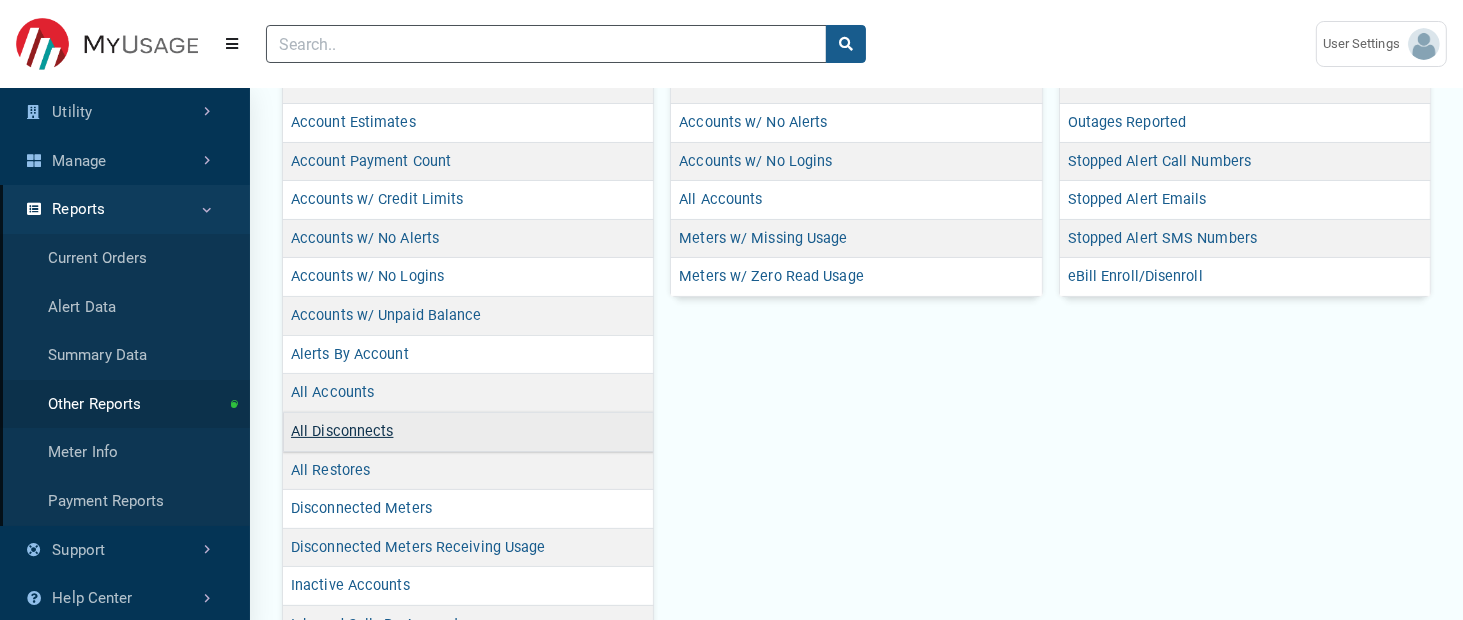 click on "All Disconnects" at bounding box center (342, 431) 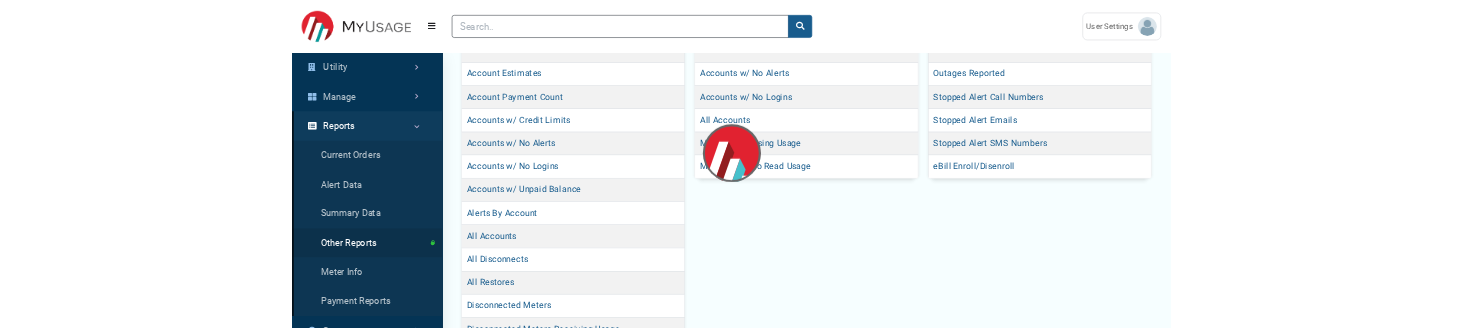 scroll, scrollTop: 0, scrollLeft: 0, axis: both 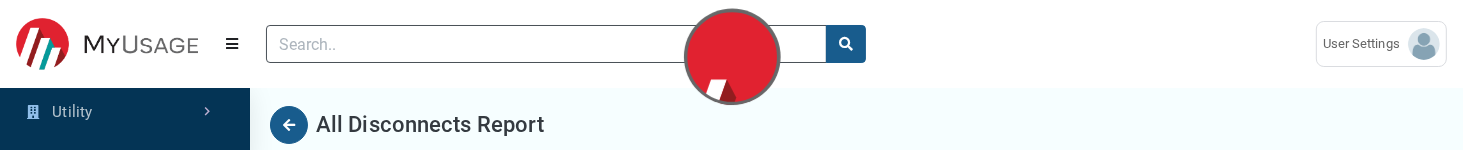 select on "25 per page" 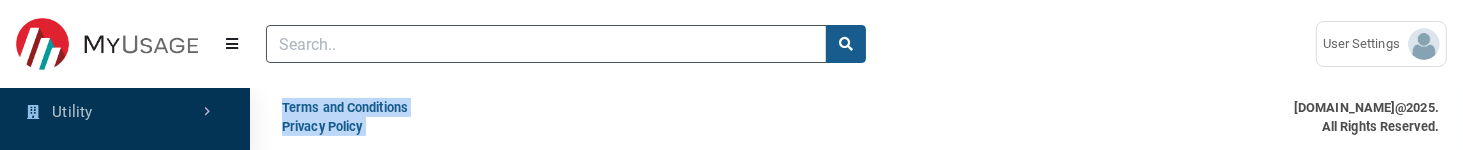 drag, startPoint x: 1186, startPoint y: 147, endPoint x: 1164, endPoint y: 416, distance: 269.89813 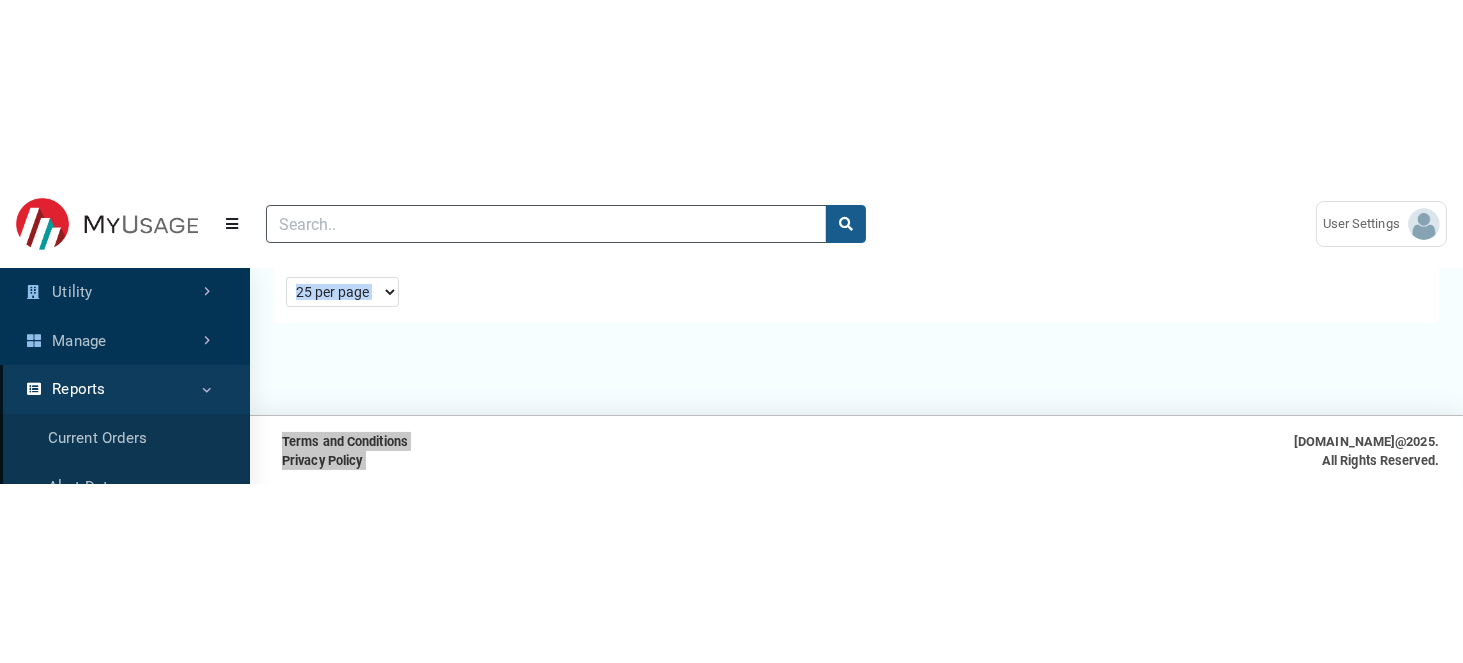 scroll, scrollTop: 337, scrollLeft: 0, axis: vertical 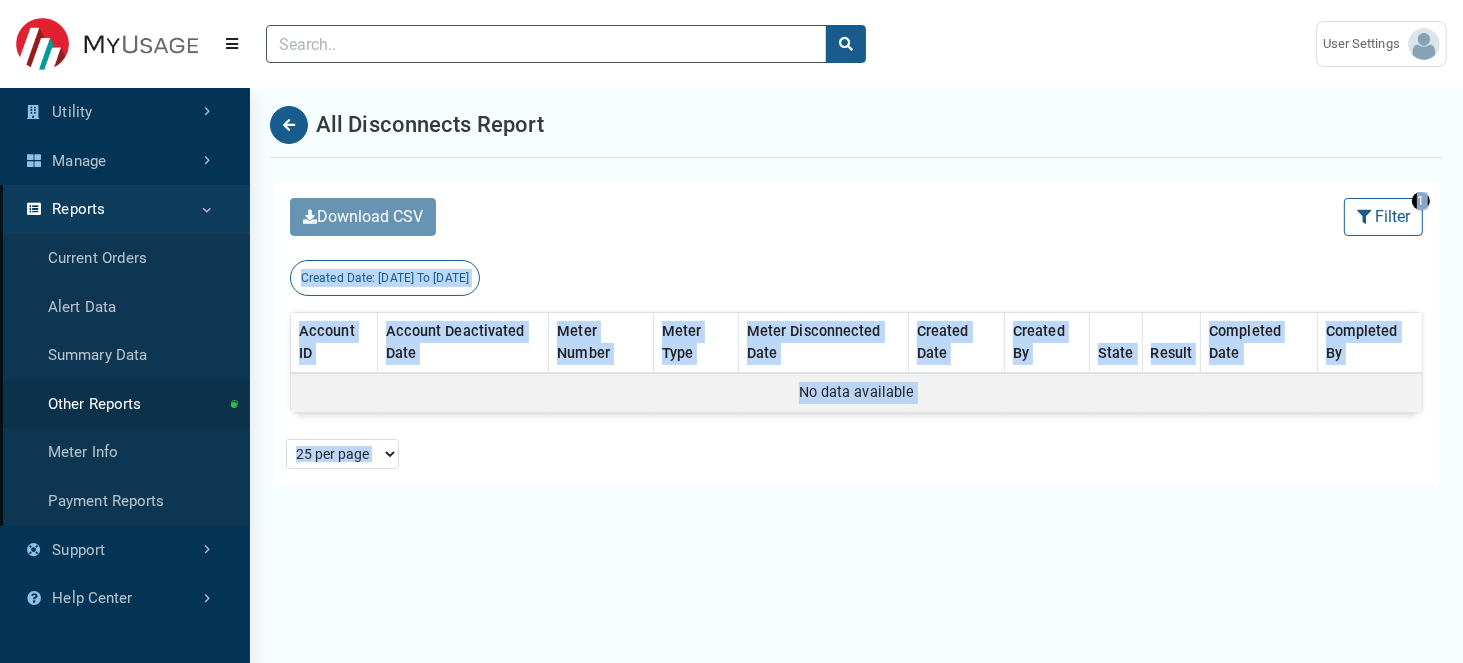click on "Download CSV
1
Filter
Filter
(1 Filters Applied)
Clear All
Sort By:
Sort By
Created Date  (Asc)
Created Date  (Desc)
Completed Date  (Asc)
Completed Date  (Desc)
Account ID  (Asc)
Account ID  (Desc)
Meter Number  (Asc)
Meter Number  (Desc)
Account Deactivated Date  (Asc)" at bounding box center [856, 217] 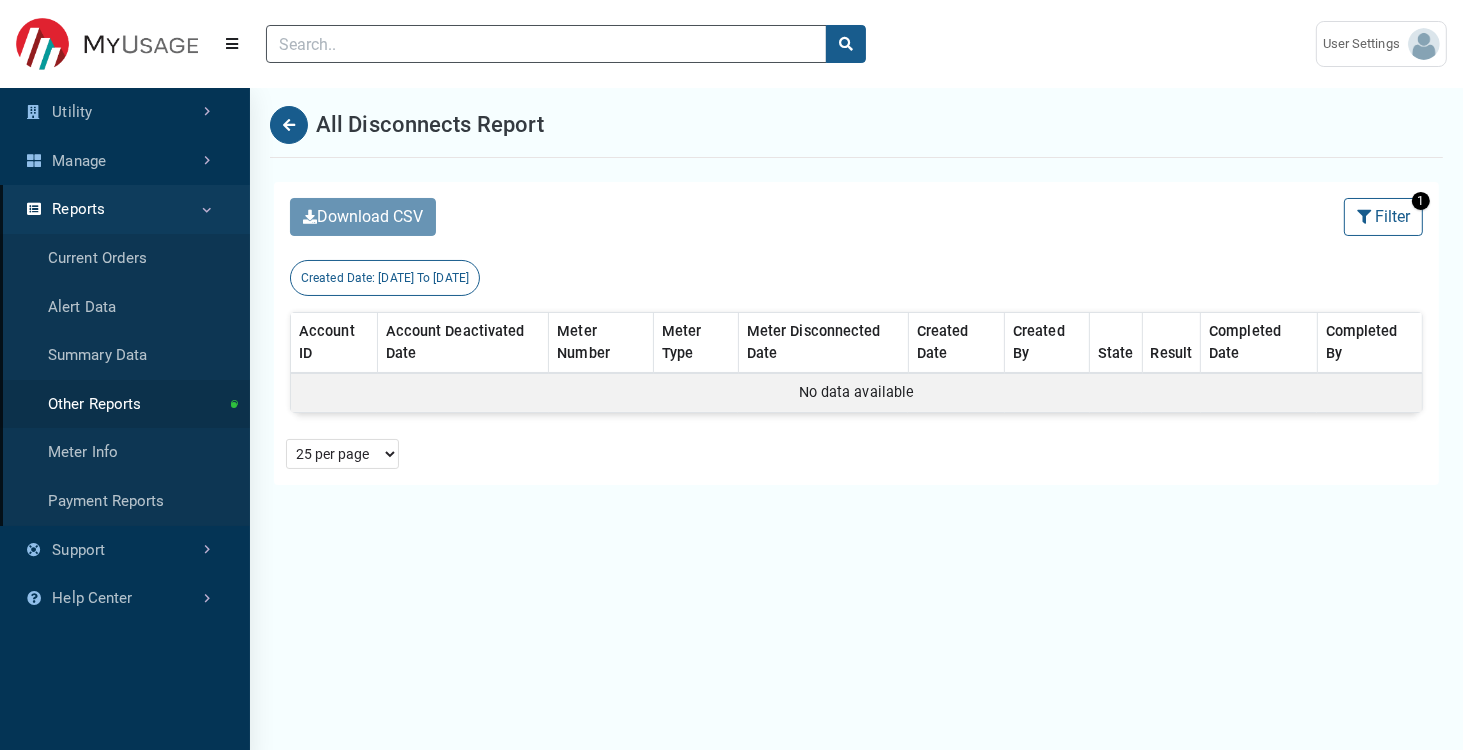 scroll, scrollTop: 656, scrollLeft: 249, axis: both 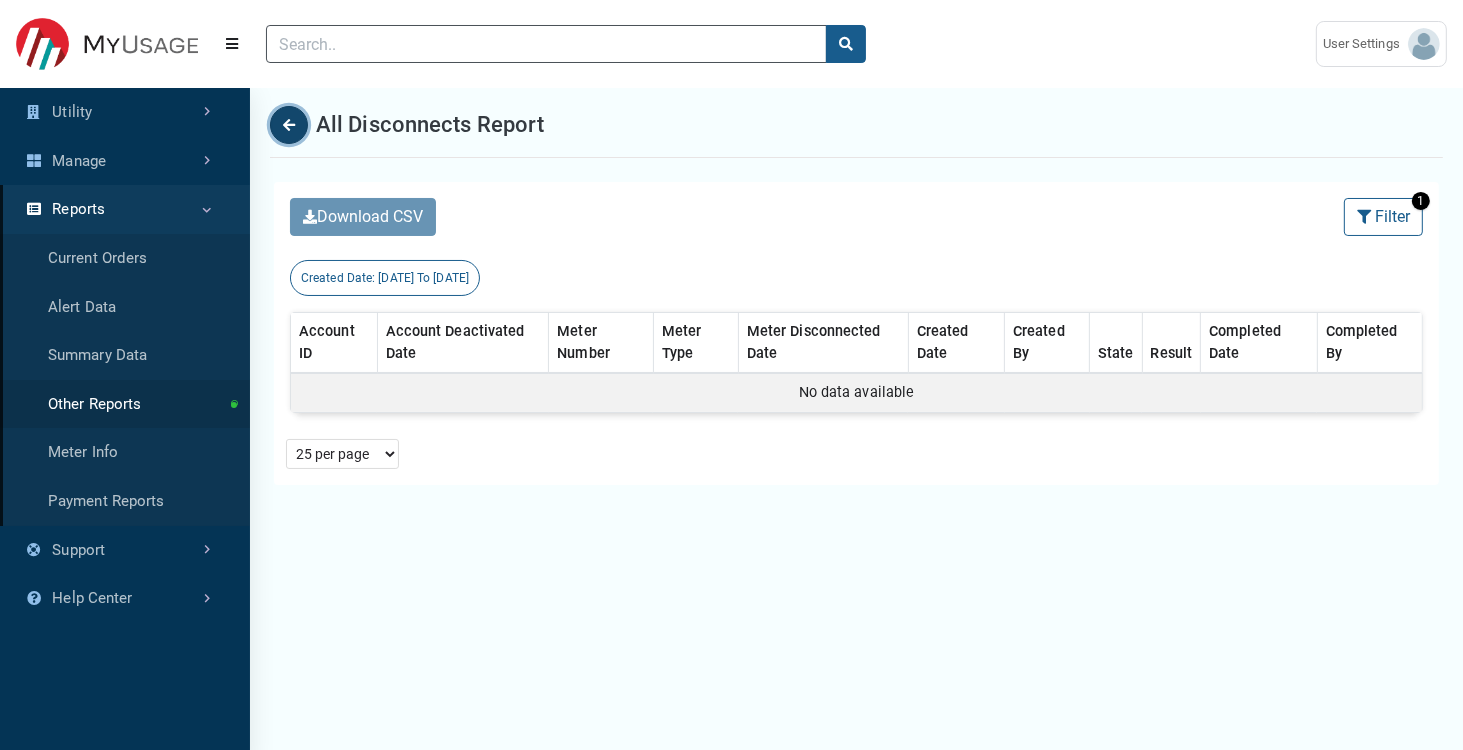 click at bounding box center [289, 125] 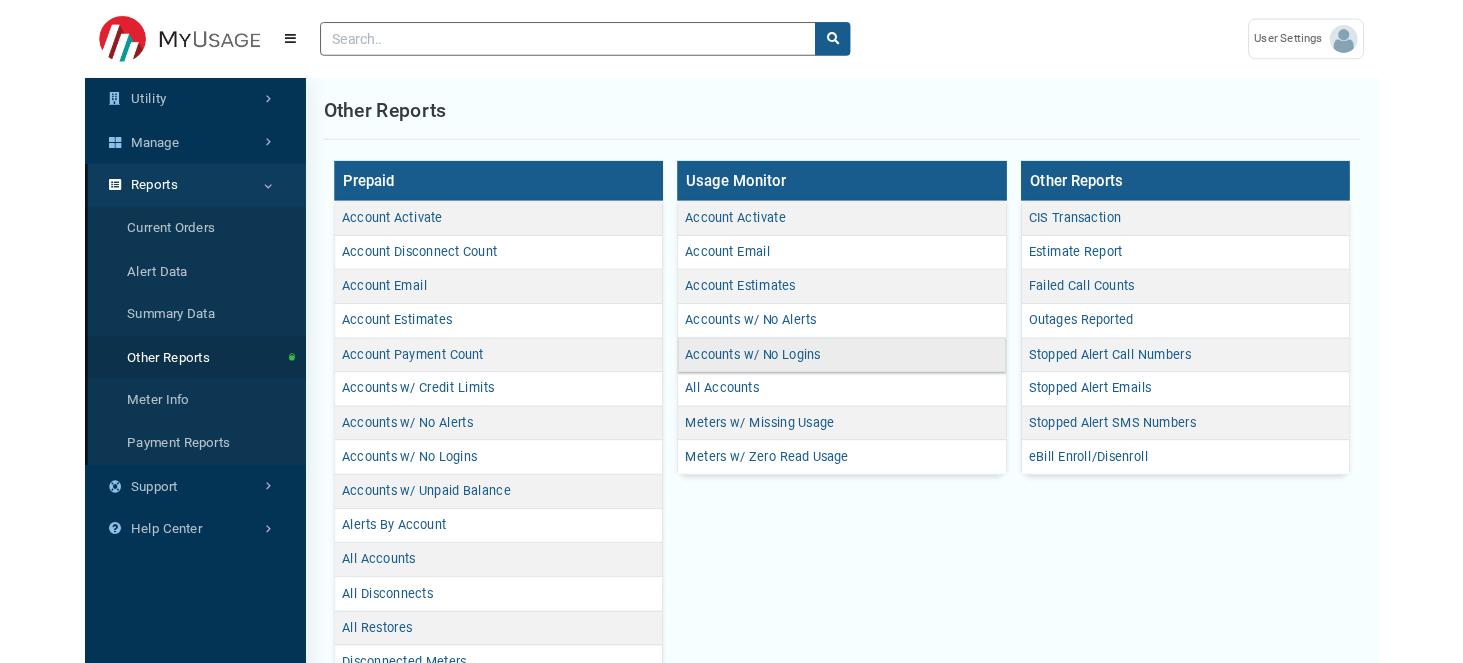 scroll, scrollTop: 7, scrollLeft: 0, axis: vertical 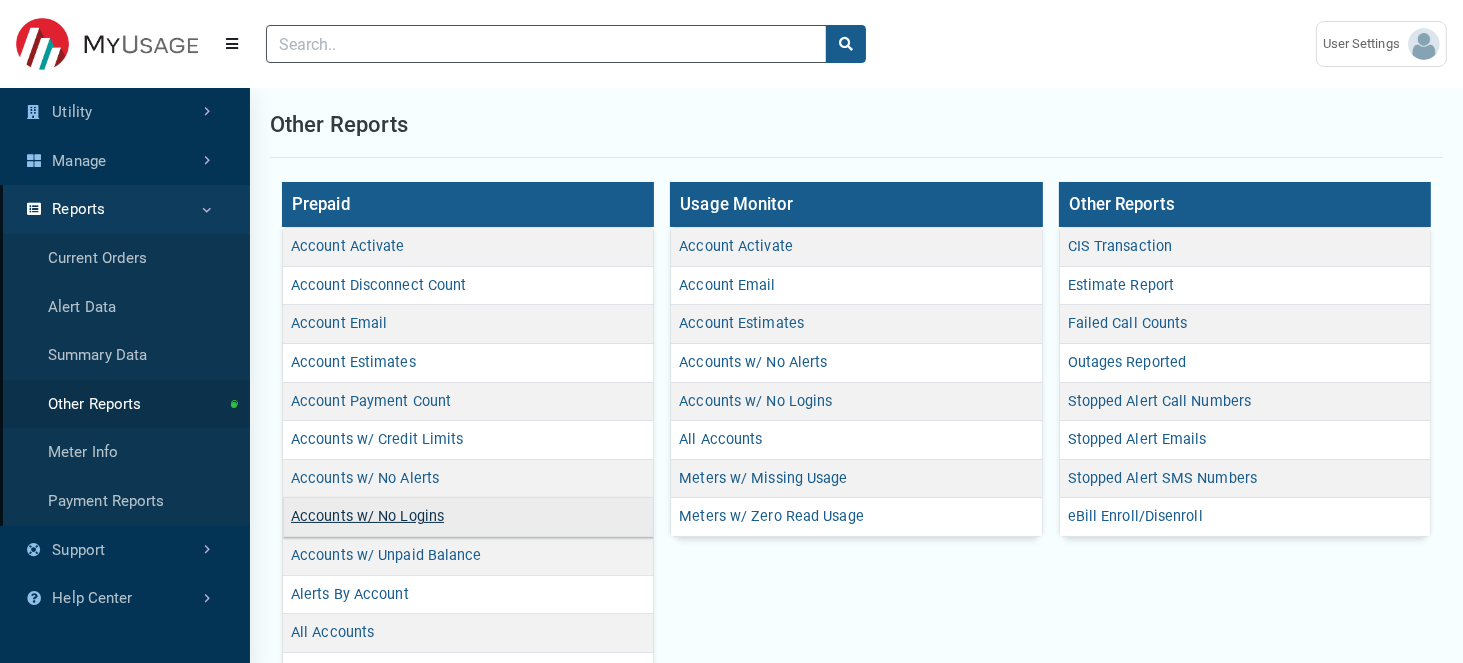 click on "Accounts w/ No Logins" at bounding box center (367, 516) 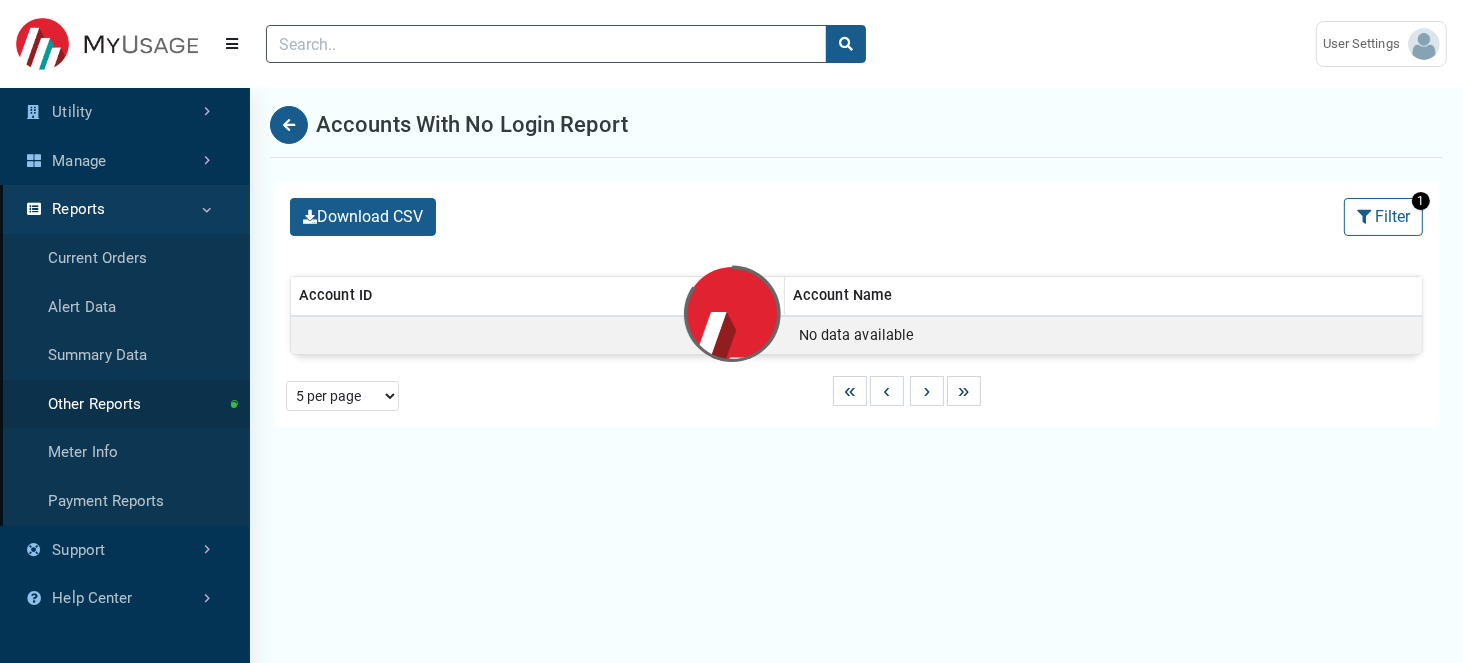 select on "25 per page" 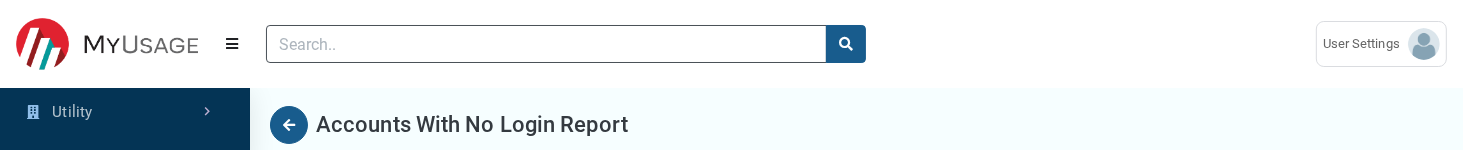 scroll, scrollTop: 0, scrollLeft: 0, axis: both 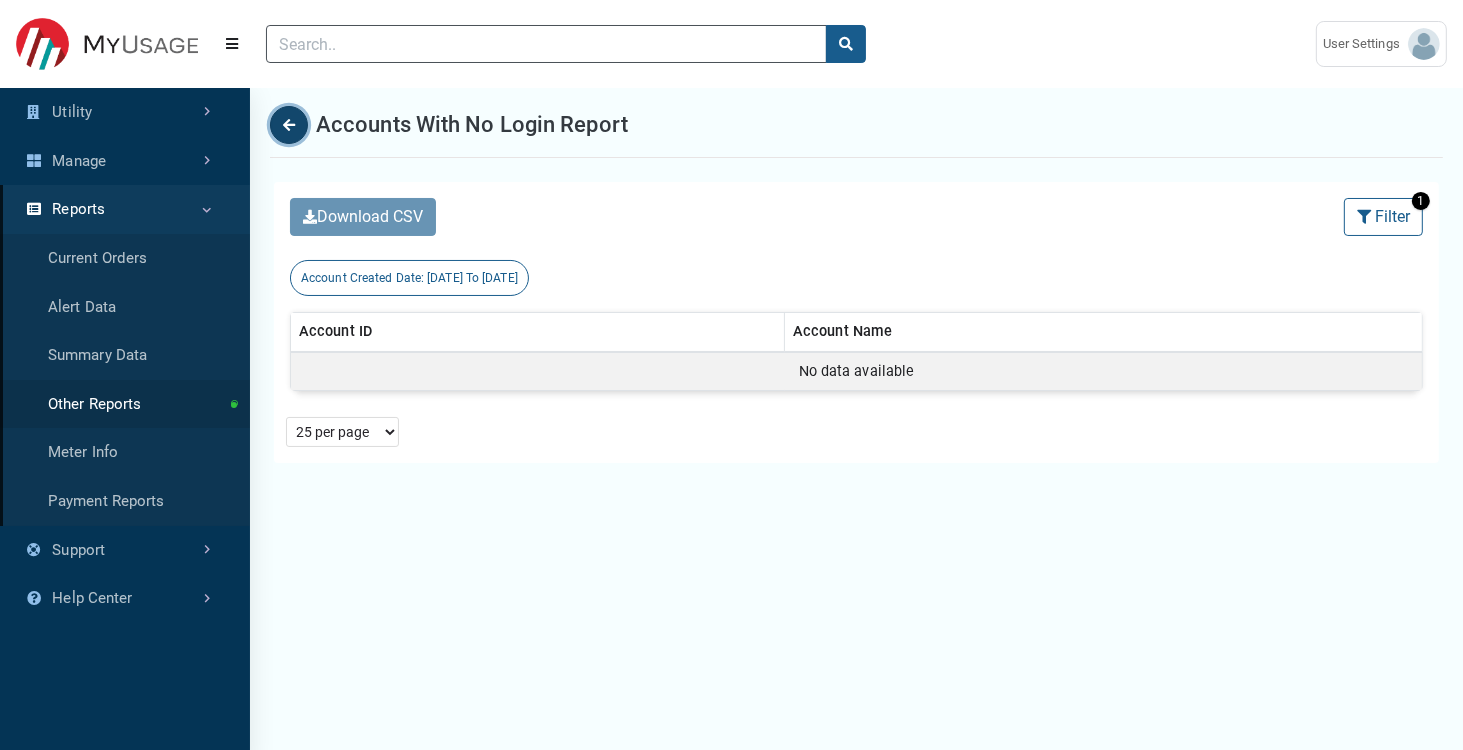 click at bounding box center [289, 125] 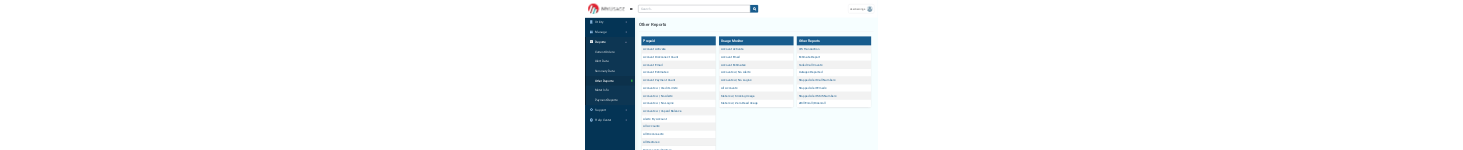 scroll, scrollTop: 0, scrollLeft: 0, axis: both 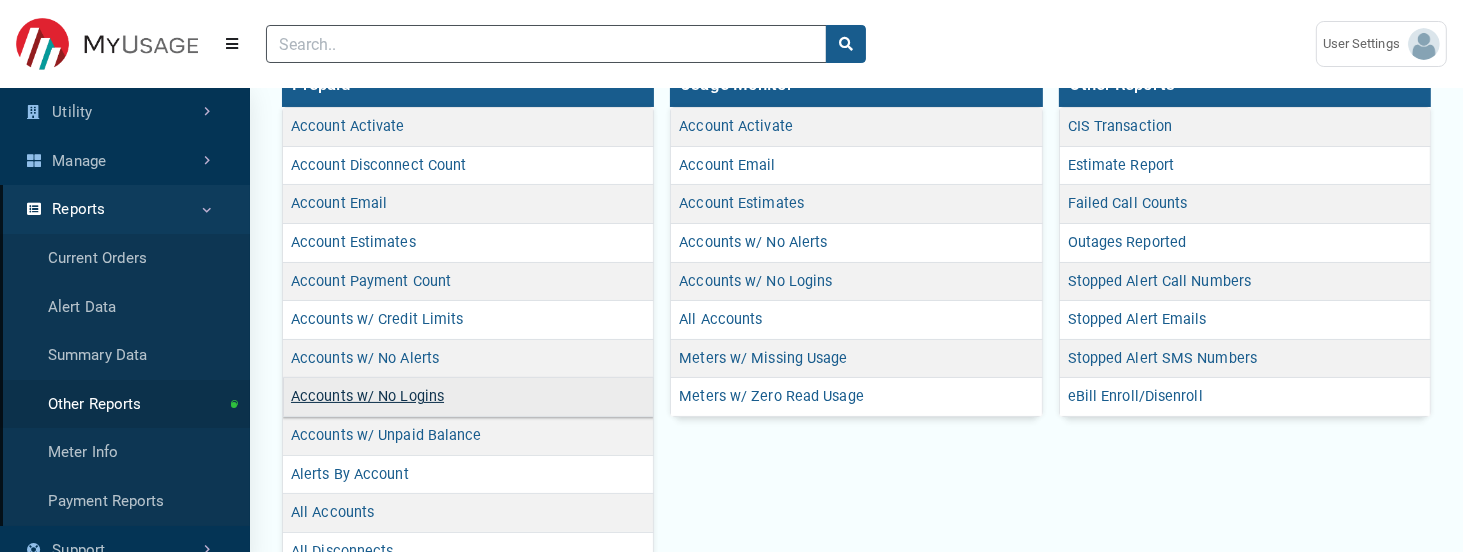 click on "Accounts w/ No Logins" at bounding box center (367, 396) 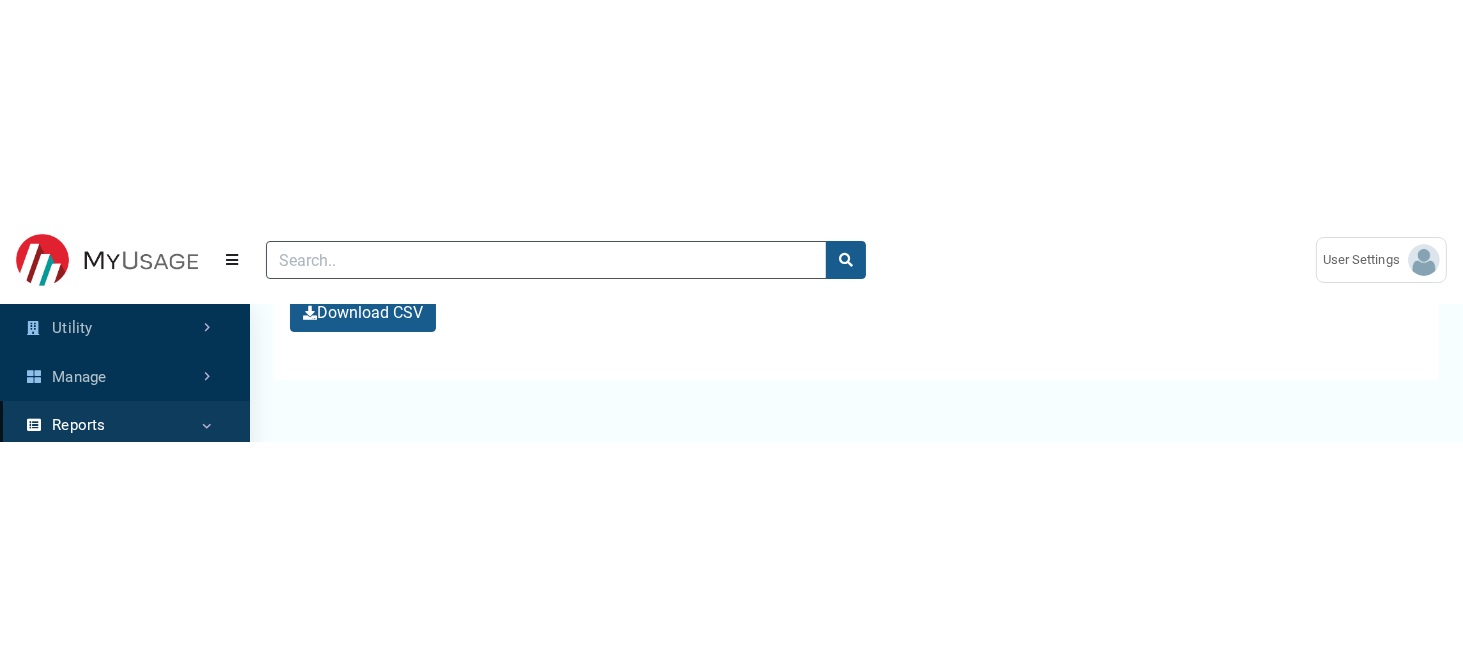 scroll, scrollTop: 0, scrollLeft: 0, axis: both 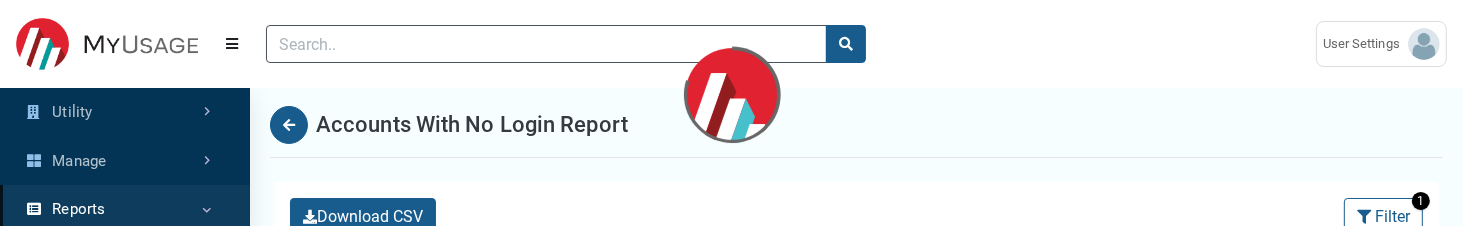 select on "25 per page" 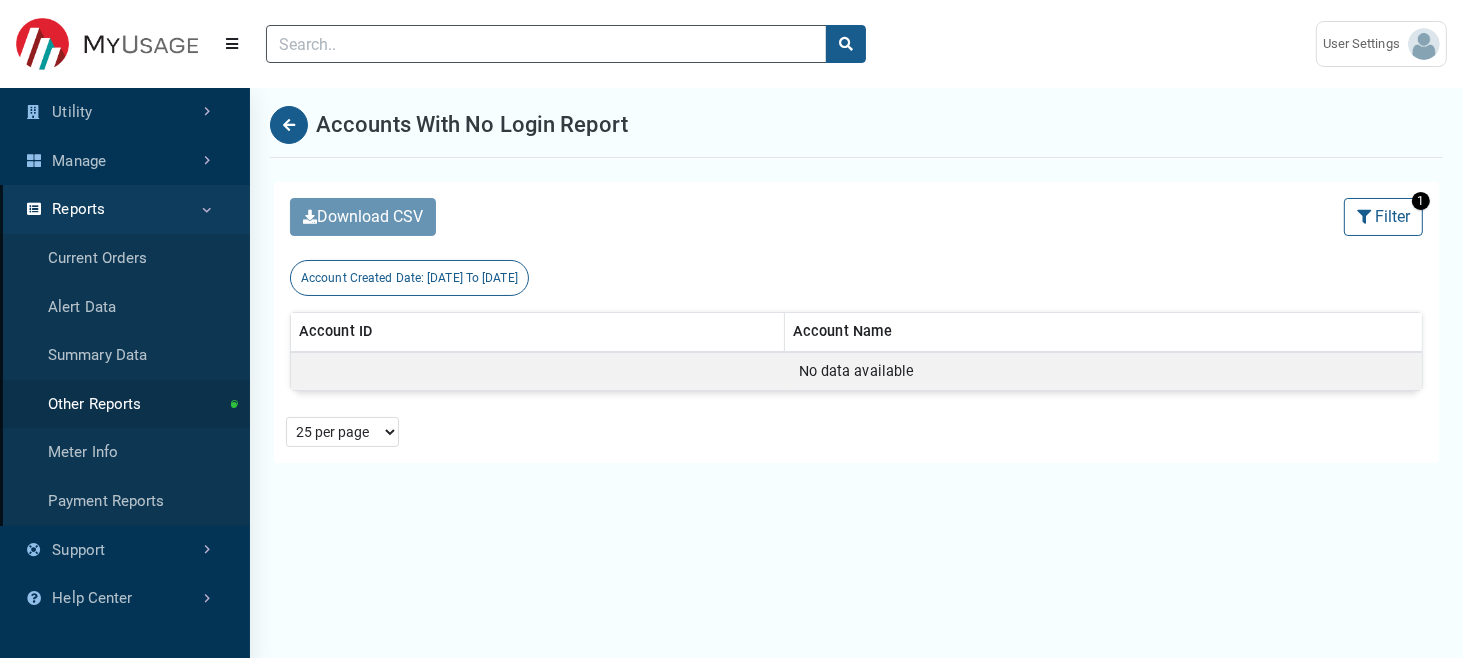 scroll, scrollTop: 586, scrollLeft: 249, axis: both 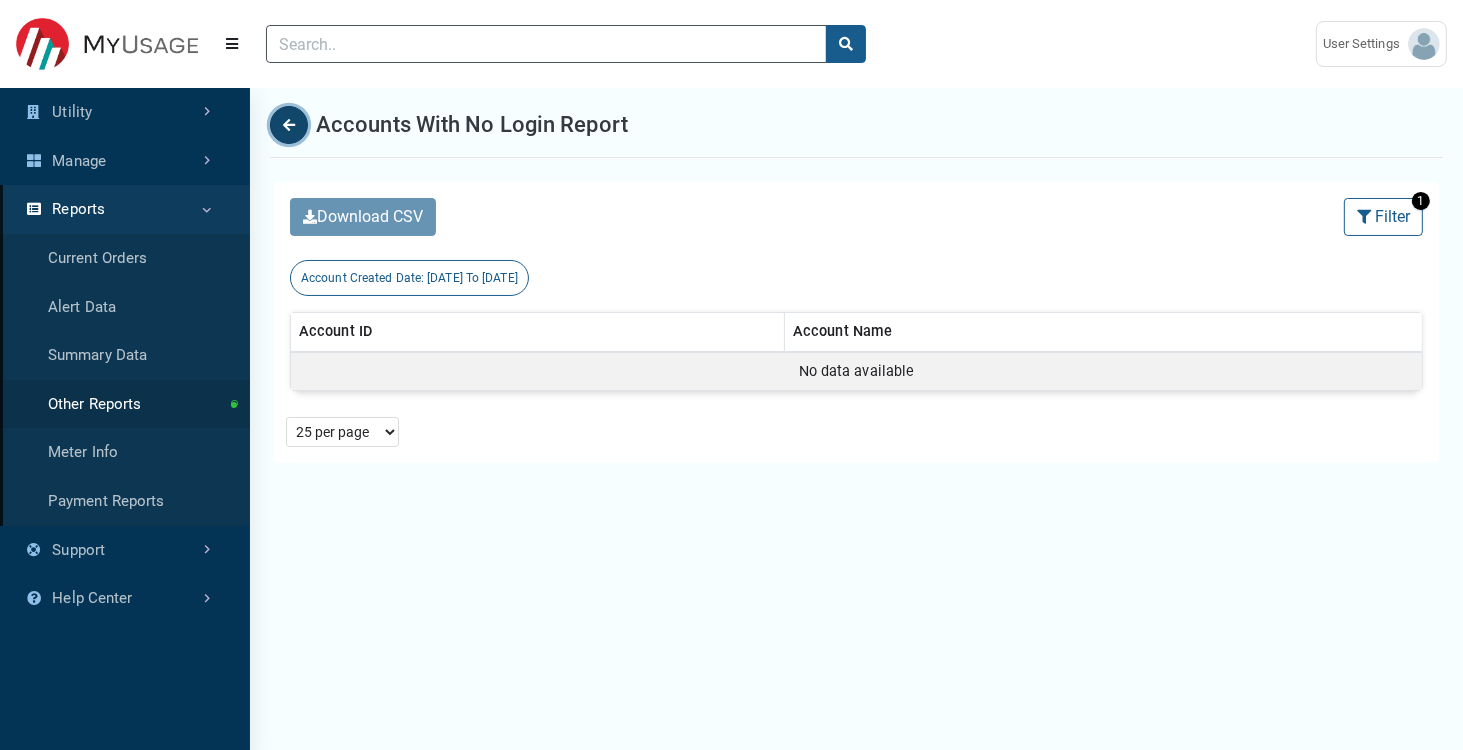 click at bounding box center [289, 125] 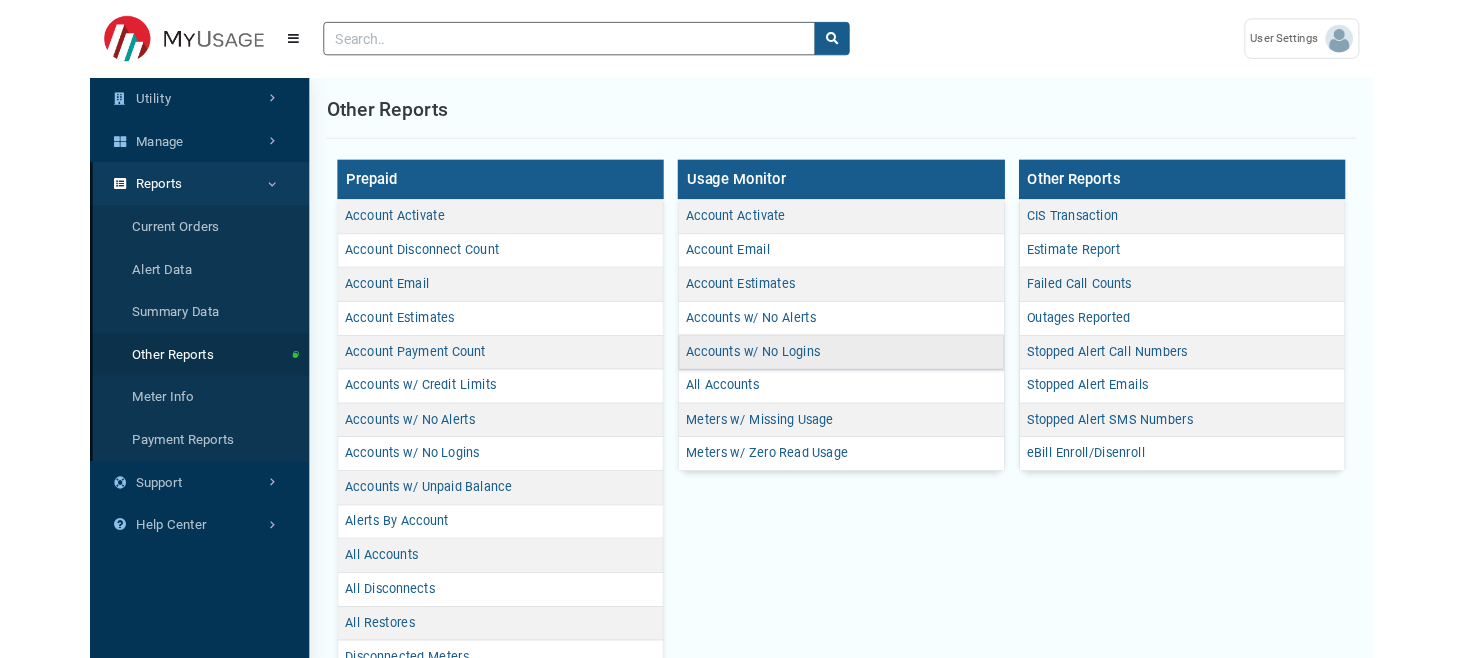 scroll, scrollTop: 0, scrollLeft: 0, axis: both 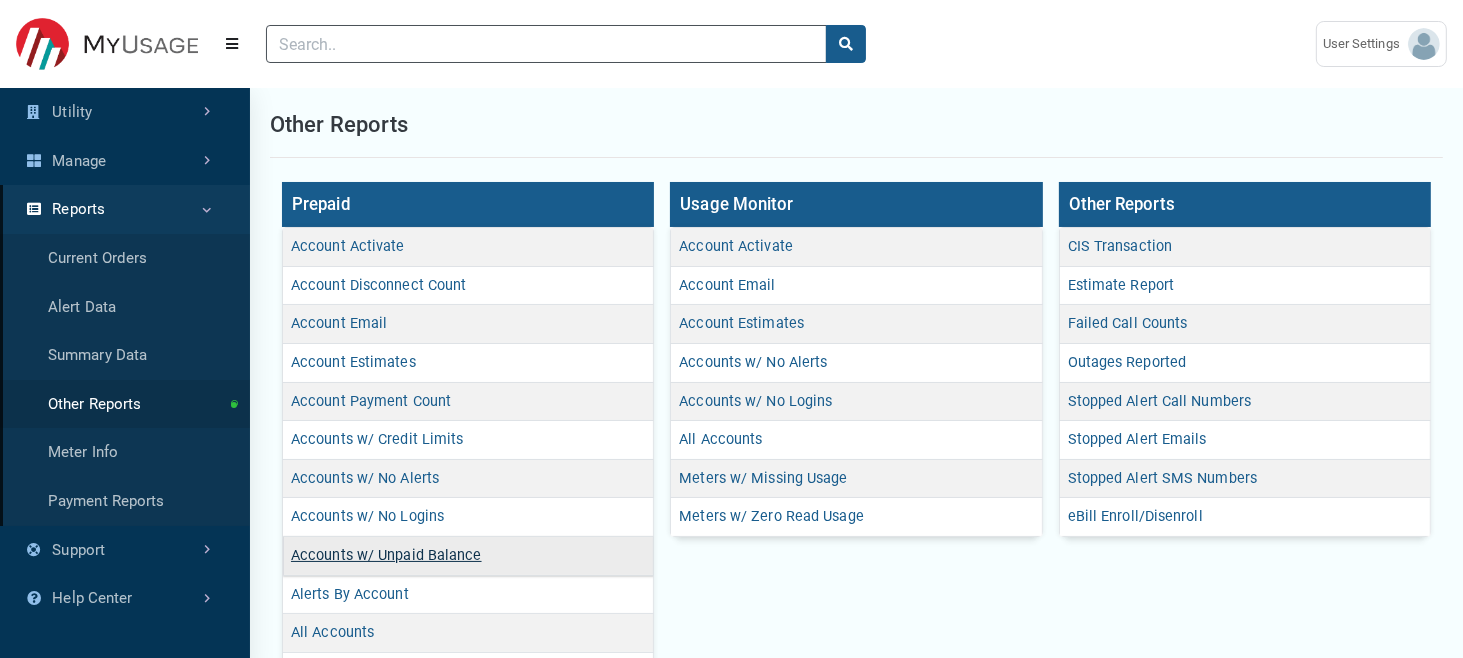 click on "Accounts w/ Unpaid Balance" at bounding box center (386, 555) 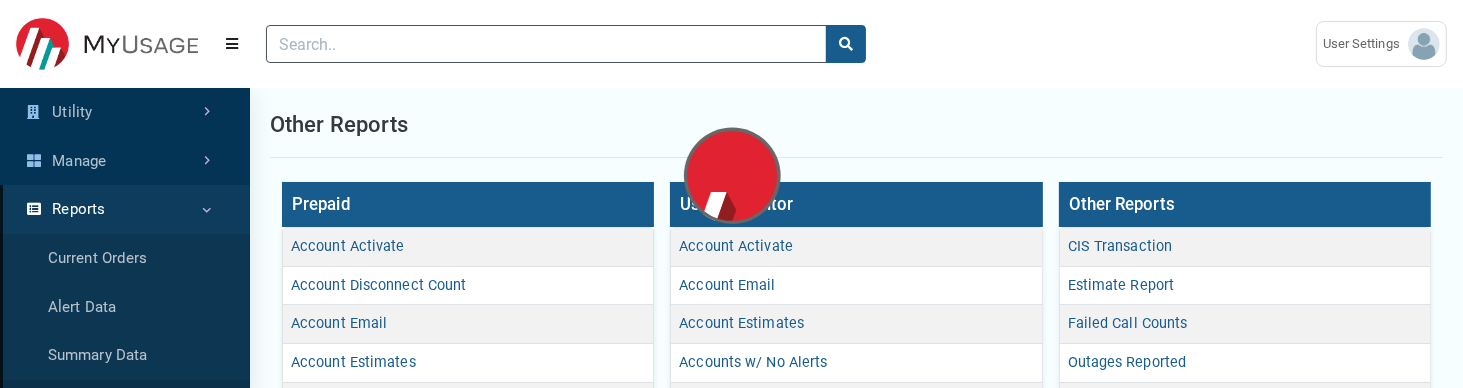 scroll, scrollTop: 7, scrollLeft: 0, axis: vertical 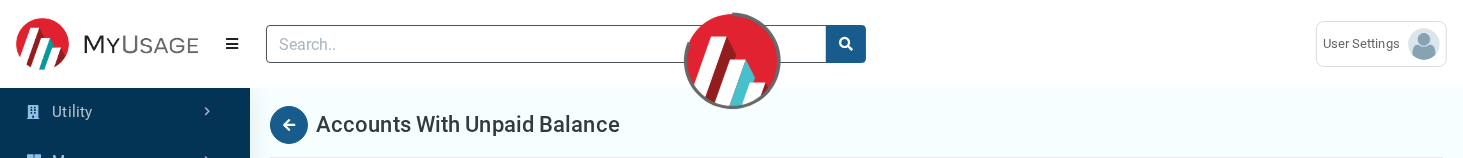 select on "25 per page" 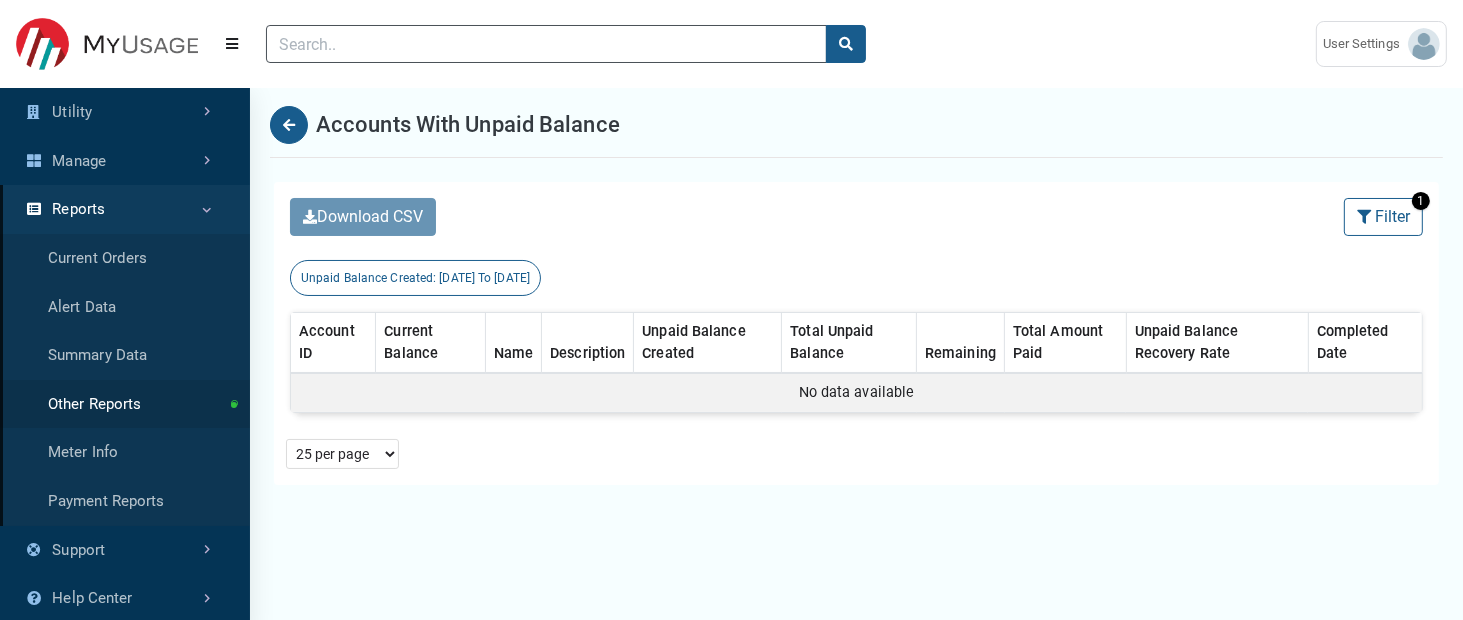 scroll, scrollTop: 548, scrollLeft: 249, axis: both 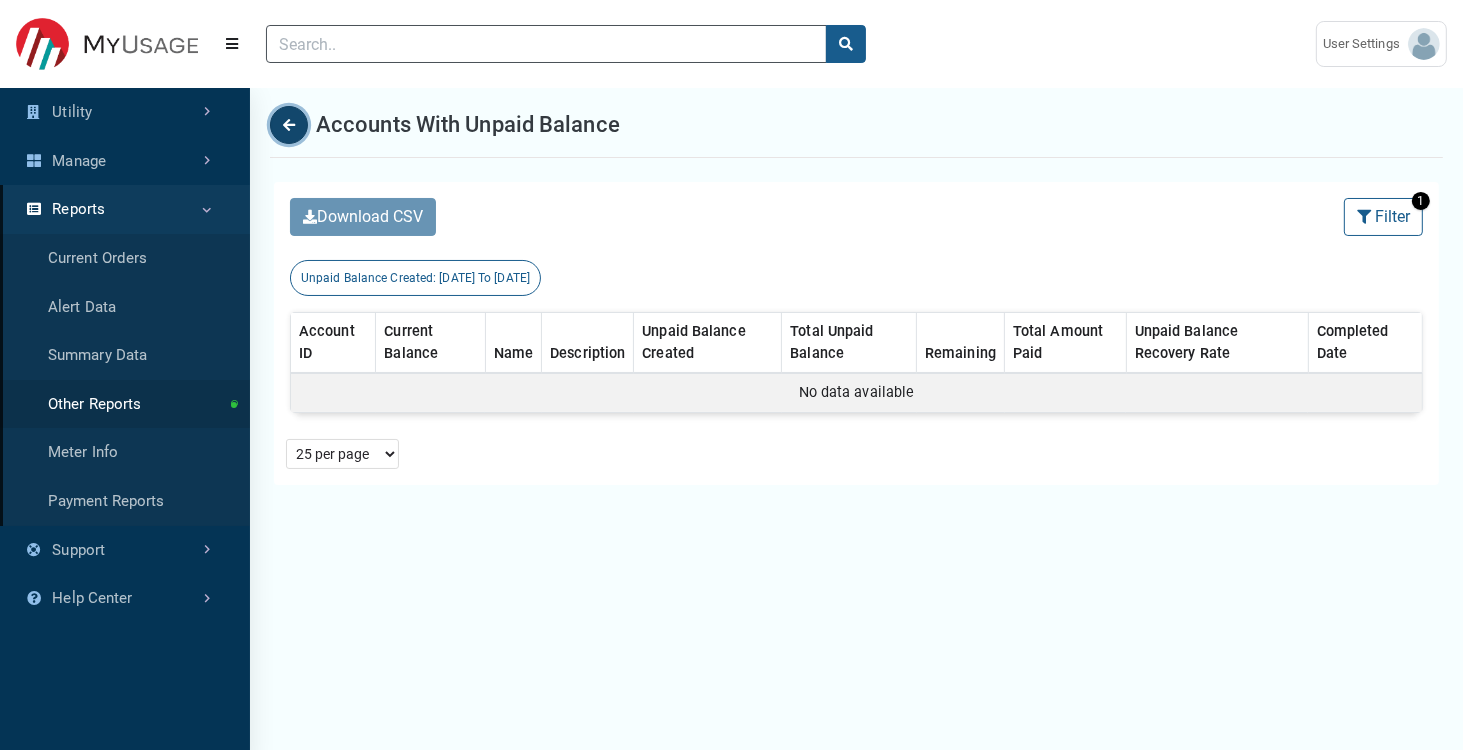 click at bounding box center (289, 125) 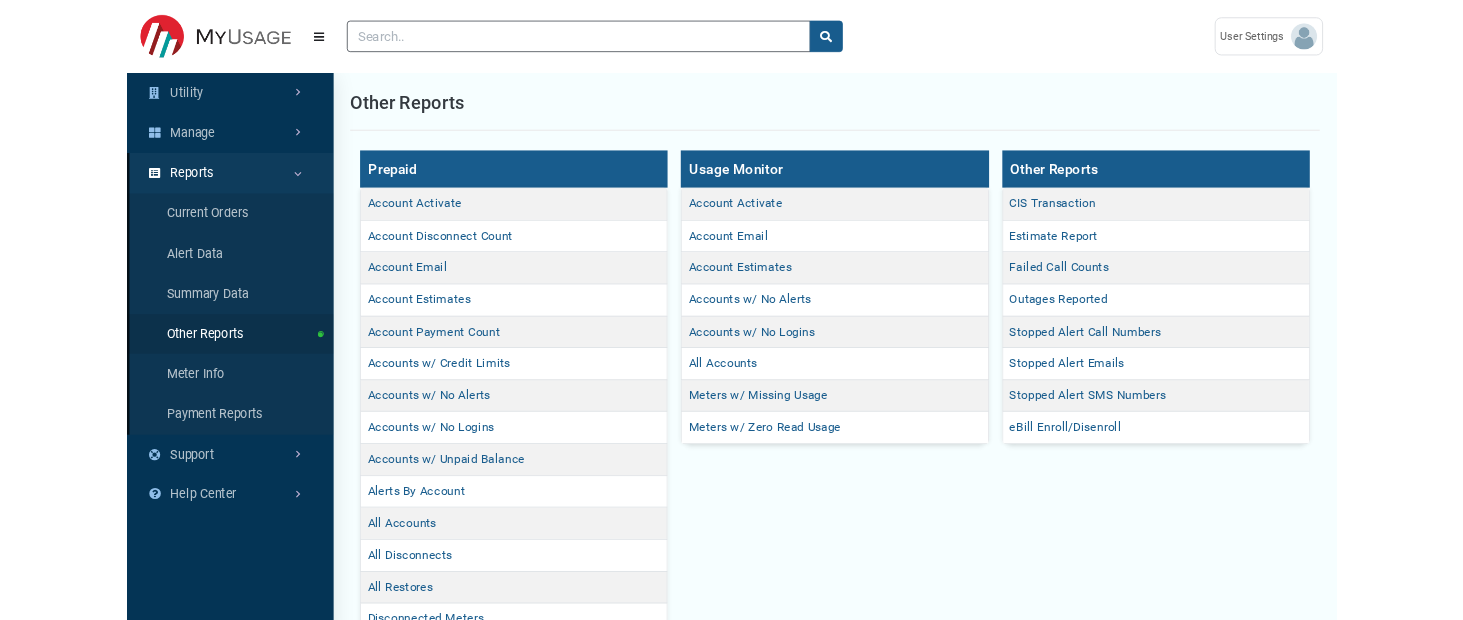 scroll, scrollTop: 120, scrollLeft: 0, axis: vertical 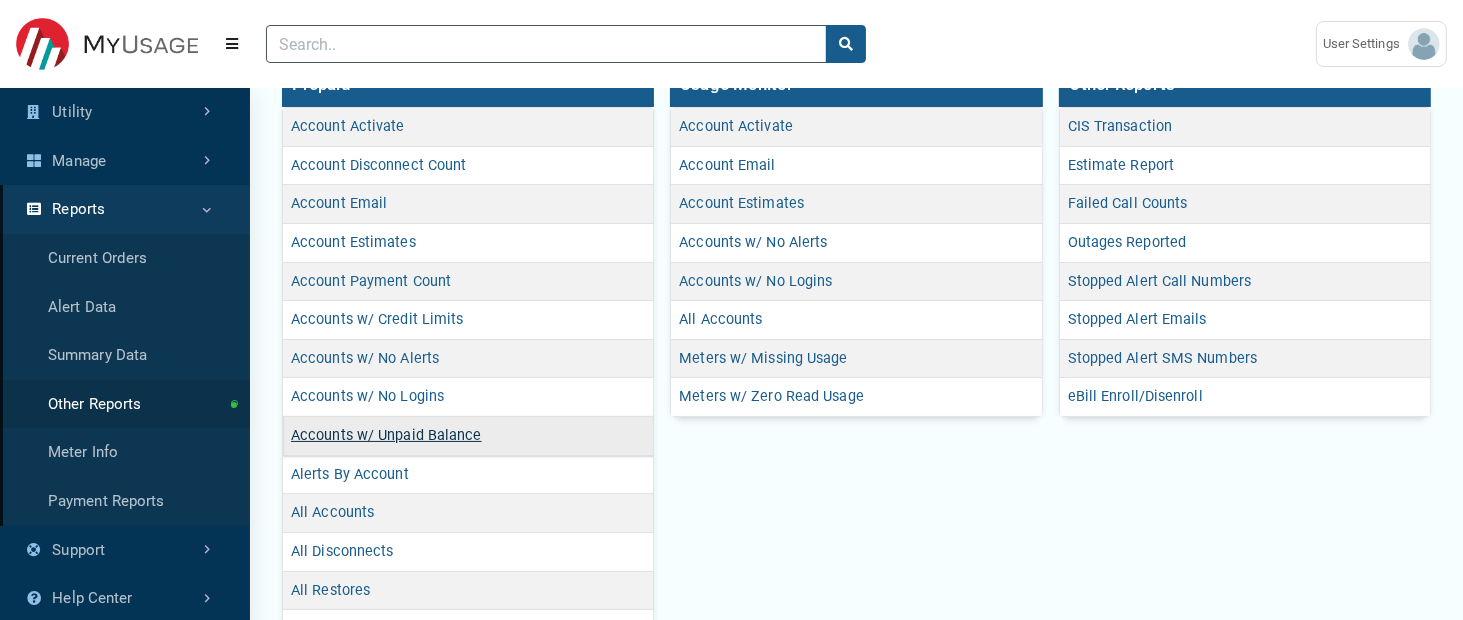 click on "Accounts w/ Unpaid Balance" at bounding box center [386, 435] 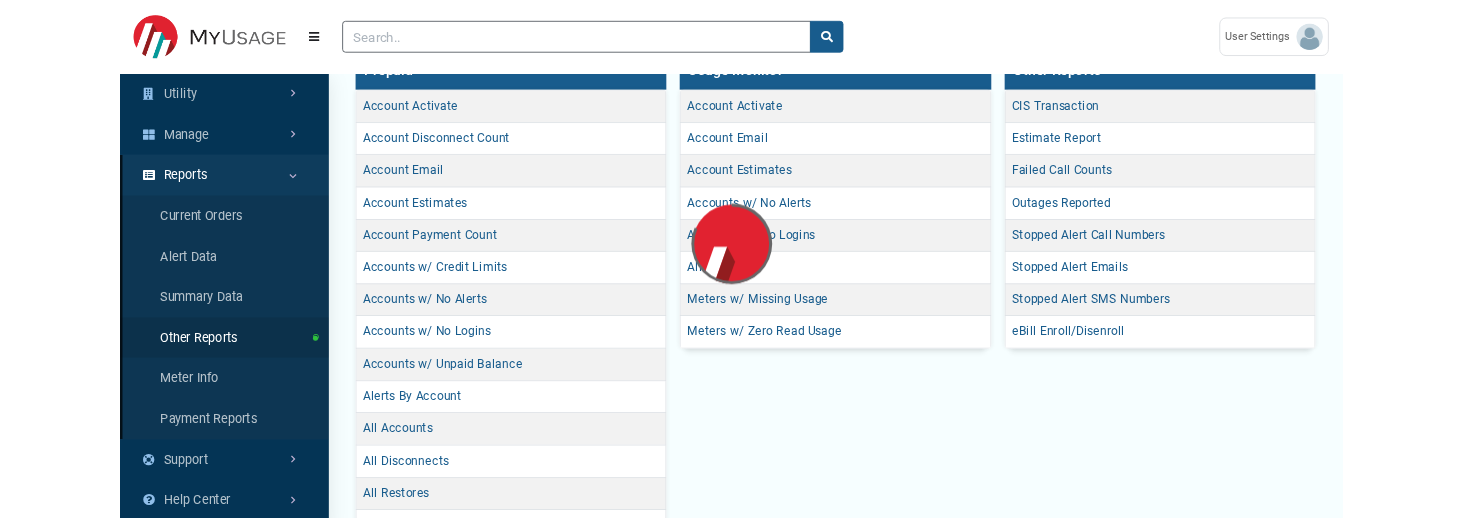 scroll, scrollTop: 0, scrollLeft: 0, axis: both 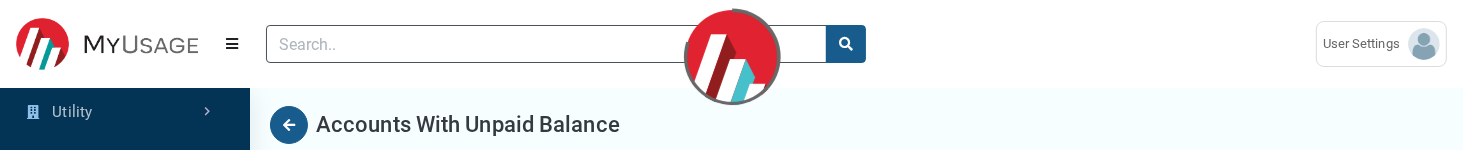 select on "25 per page" 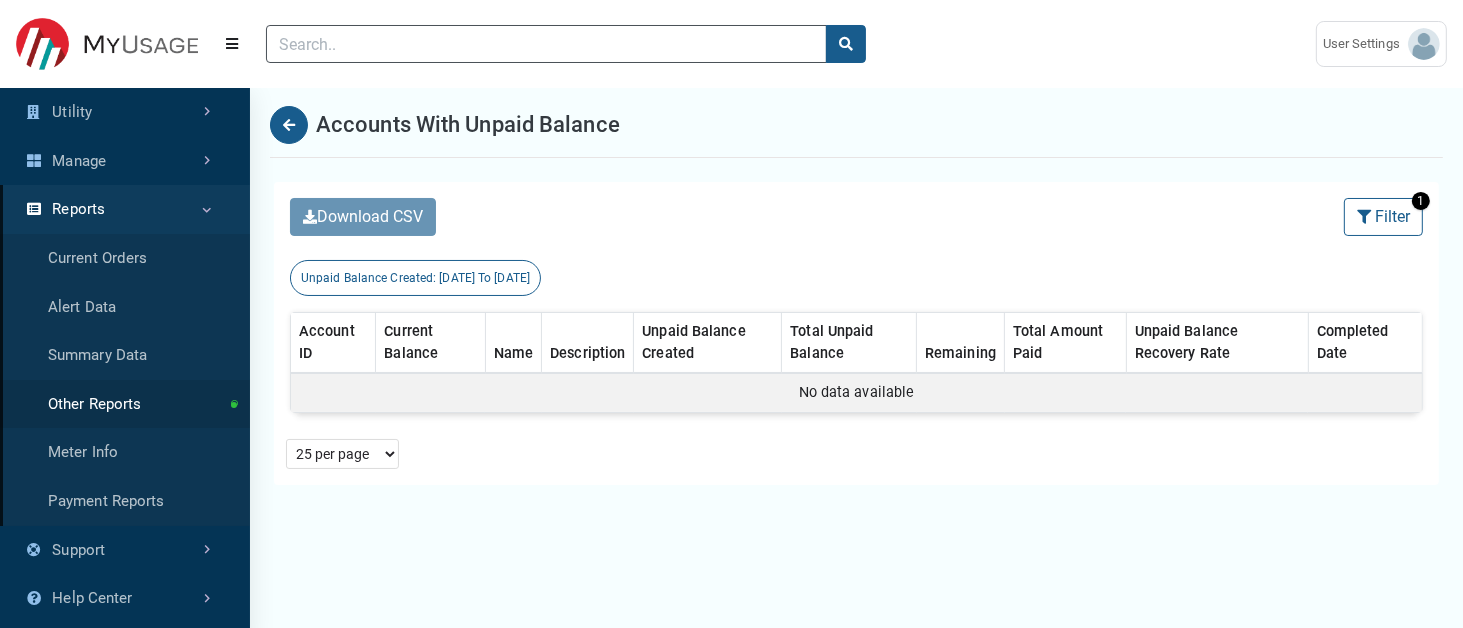 scroll, scrollTop: 556, scrollLeft: 249, axis: both 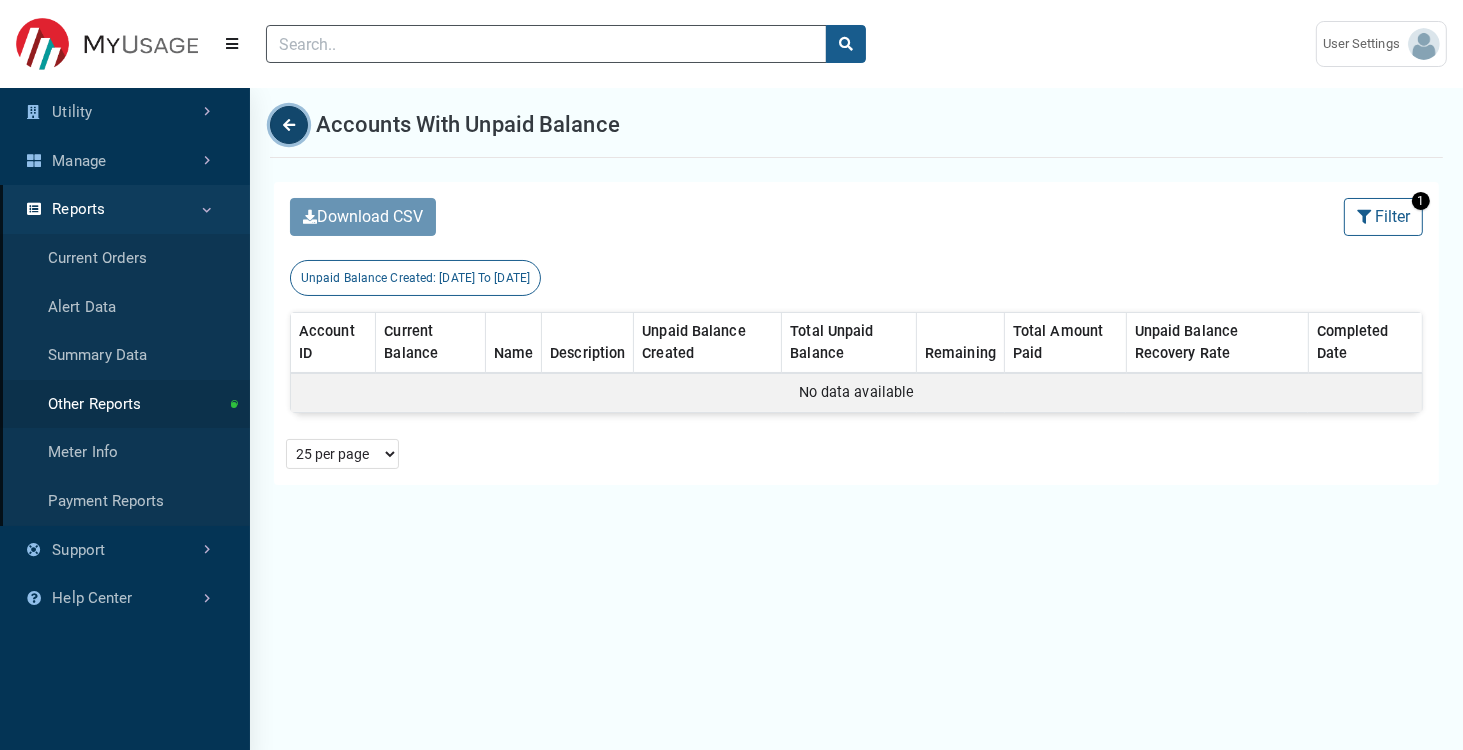 click at bounding box center [289, 125] 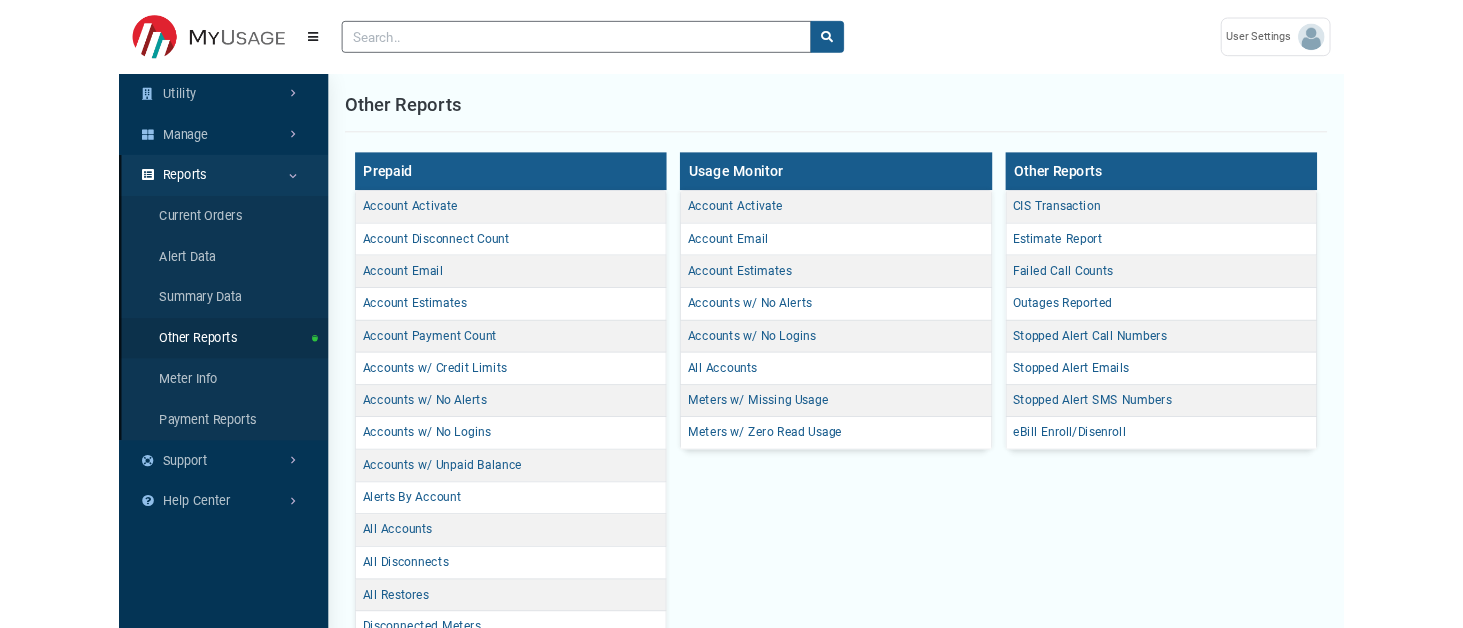 scroll, scrollTop: 524, scrollLeft: 0, axis: vertical 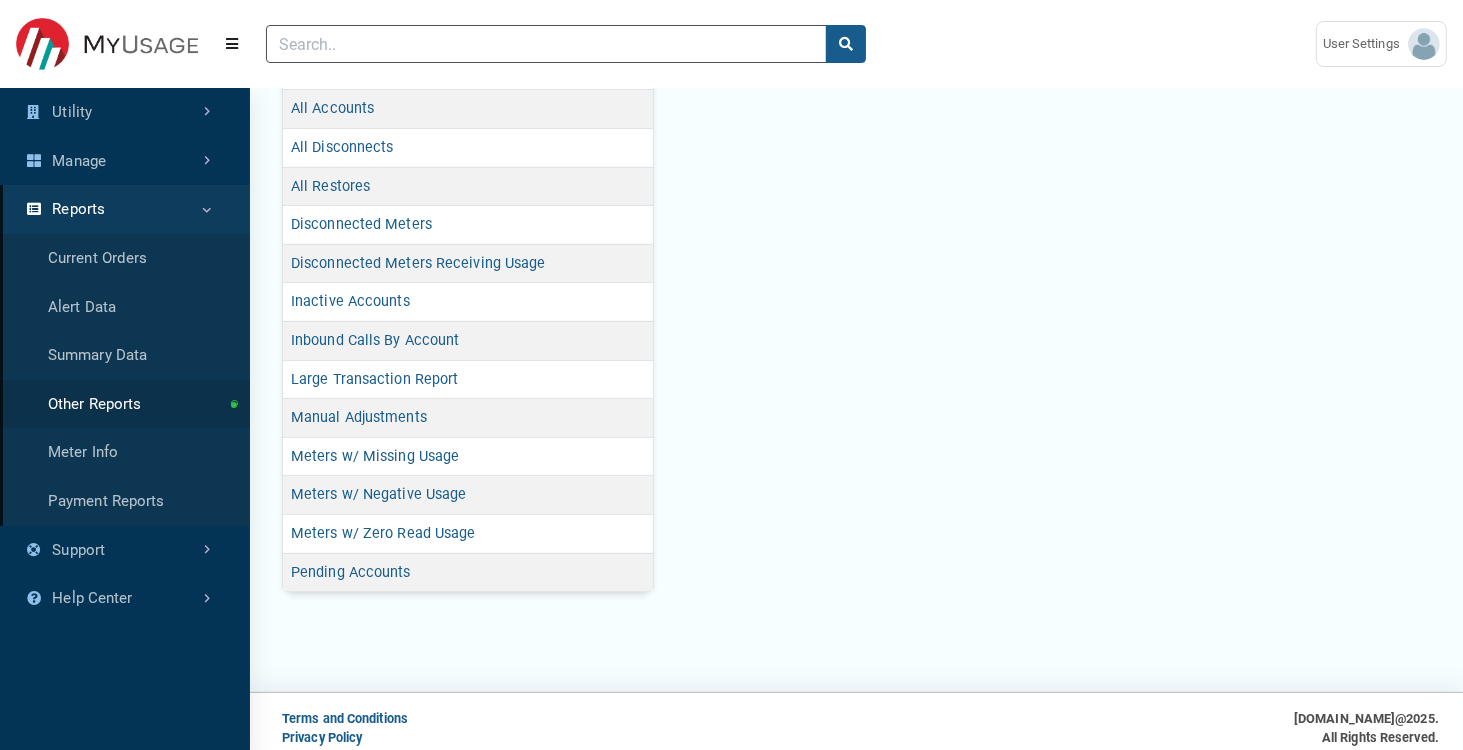 click on "Other Reports
CIS Transaction
Estimate Report
Failed Call Counts
Outages Reported
Stopped Alert Call Numbers" at bounding box center [1245, 129] 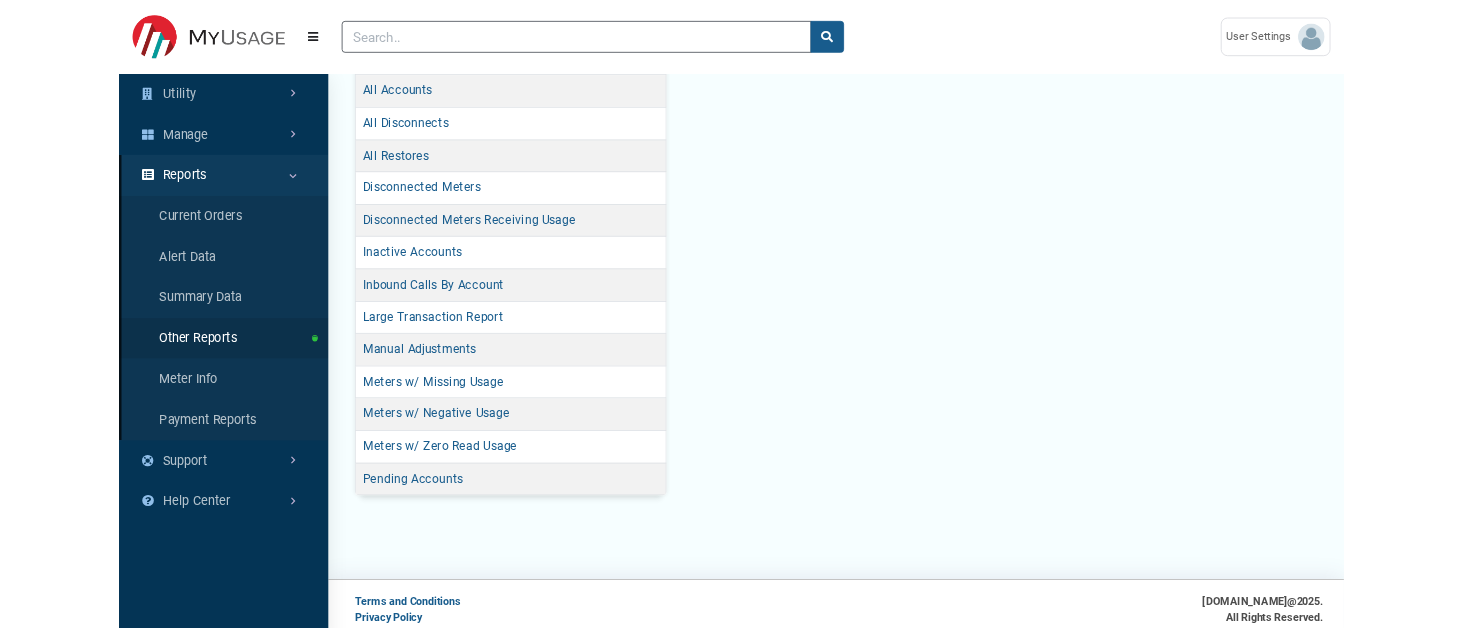 scroll, scrollTop: 0, scrollLeft: 0, axis: both 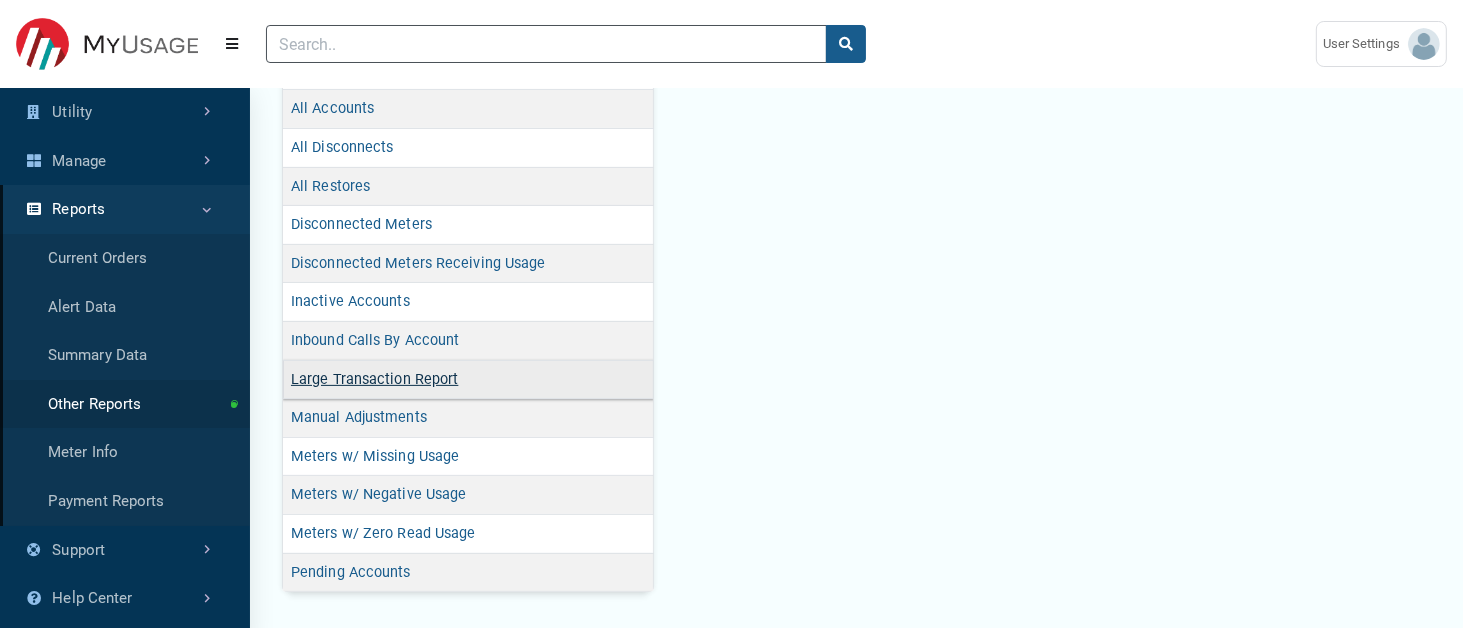 click on "Large Transaction Report" at bounding box center (374, 379) 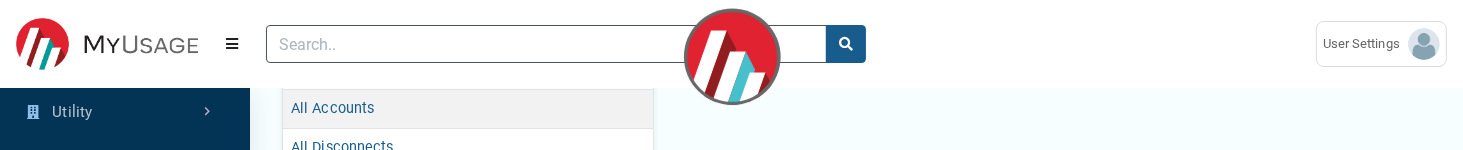 scroll, scrollTop: 0, scrollLeft: 0, axis: both 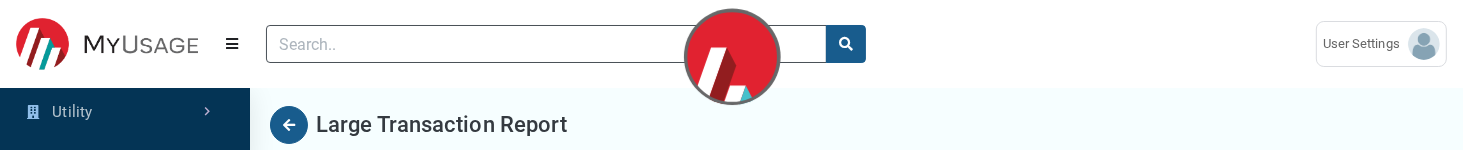 select on "25 per page" 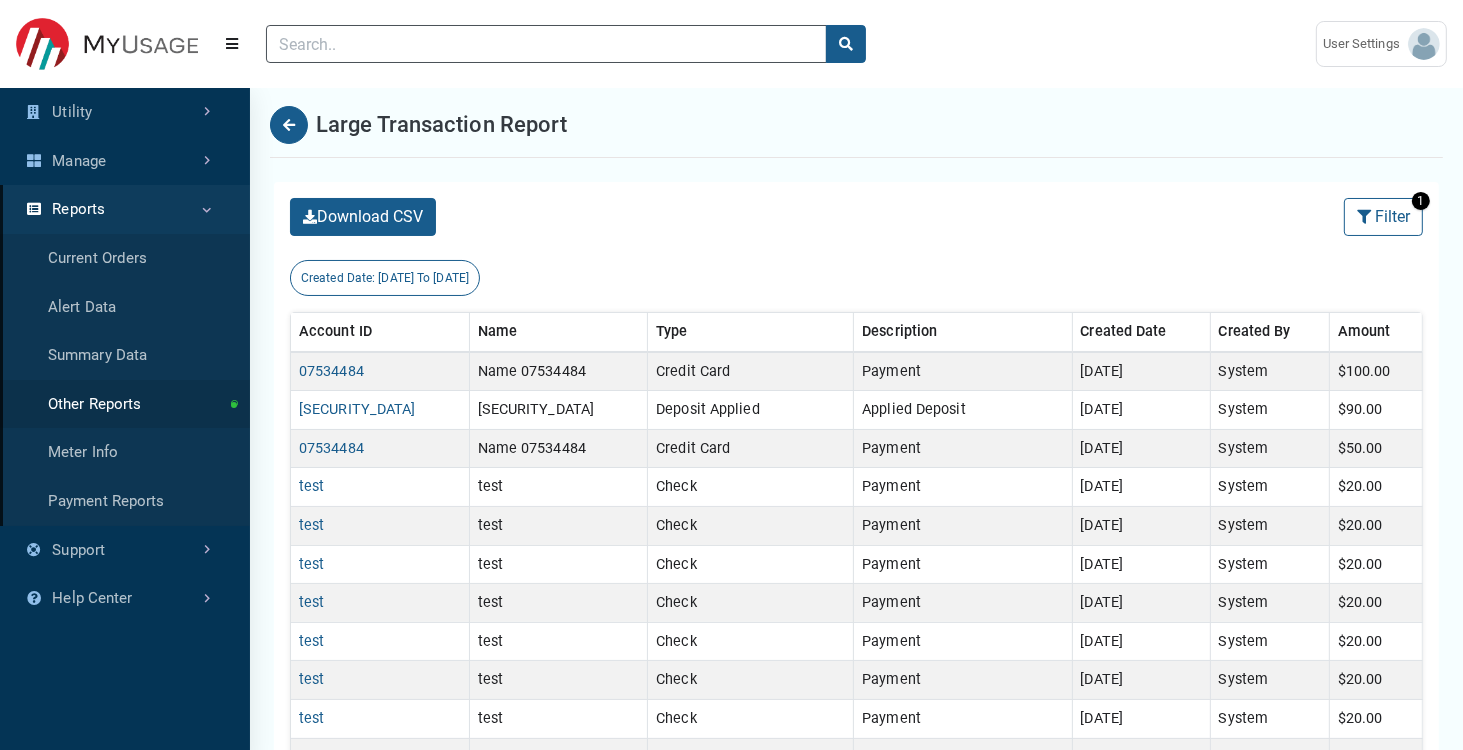 scroll, scrollTop: 673, scrollLeft: 249, axis: both 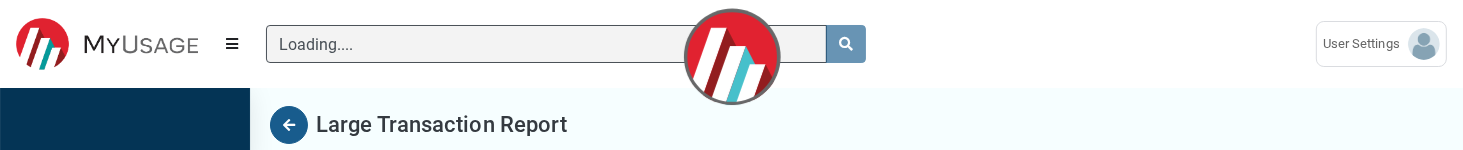 type 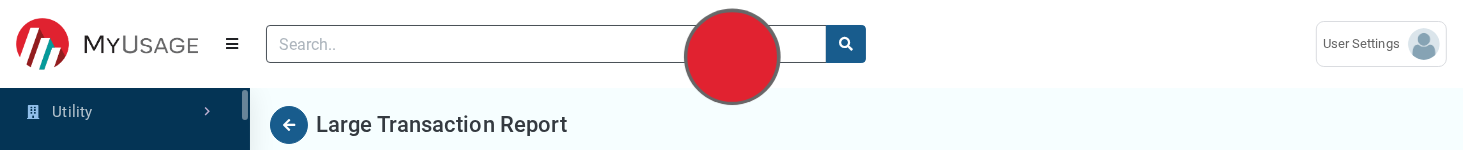 select on "25 per page" 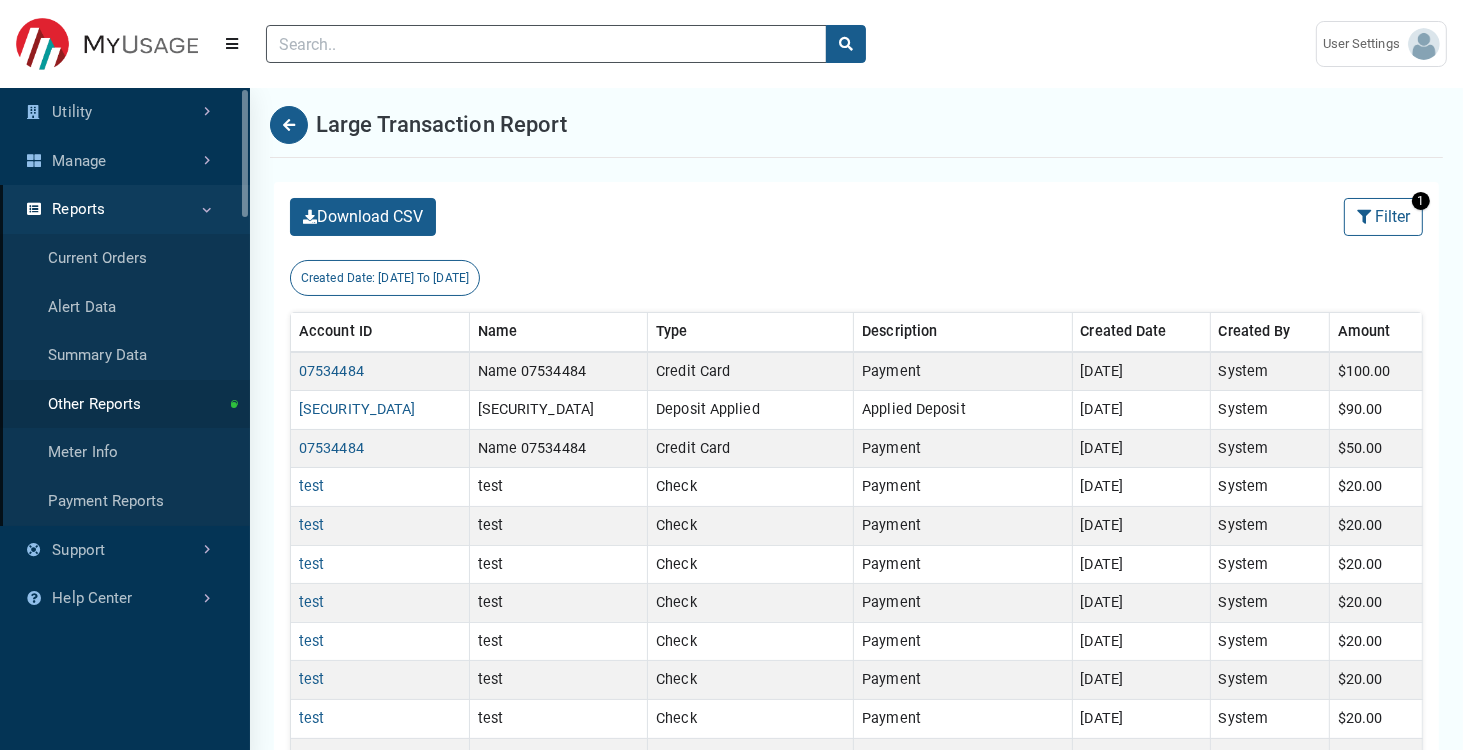 scroll, scrollTop: 523, scrollLeft: 249, axis: both 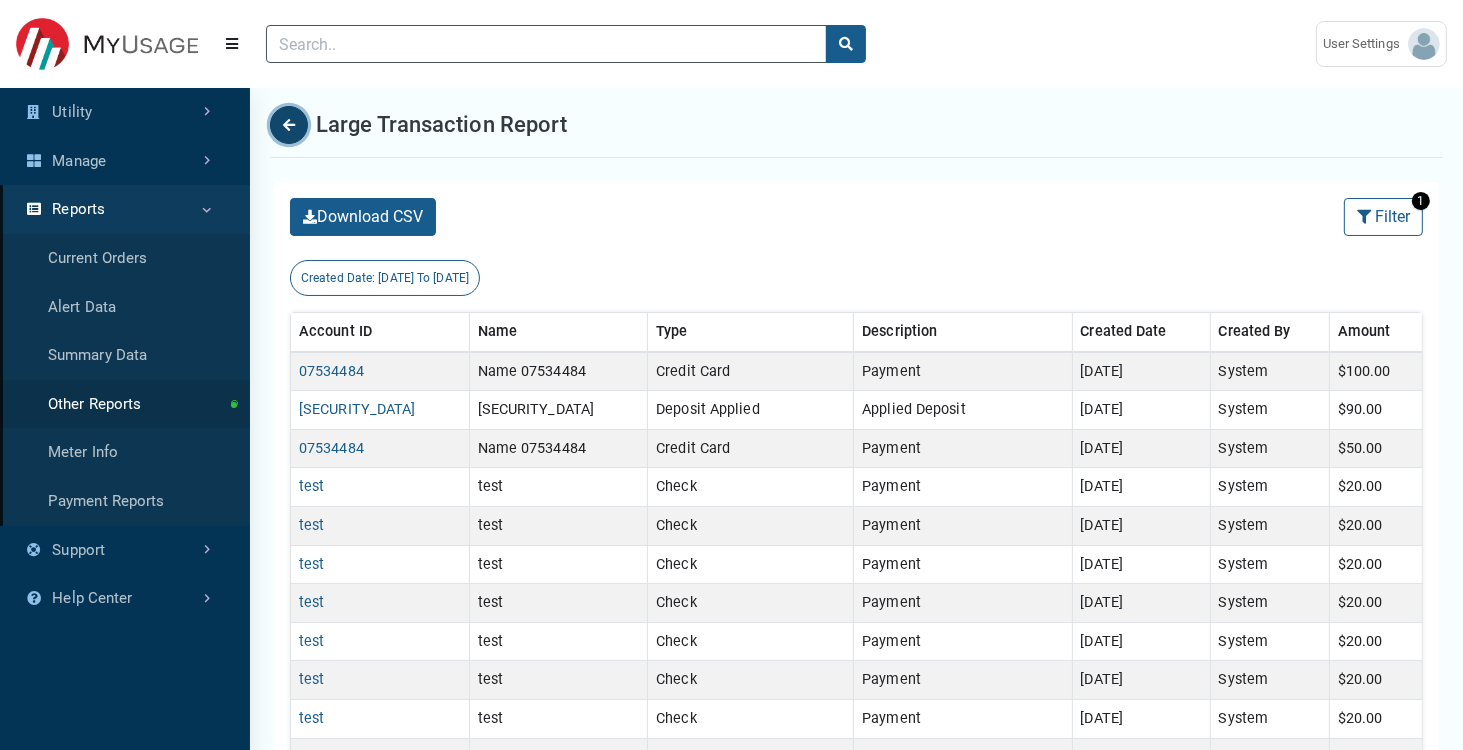 click at bounding box center (289, 125) 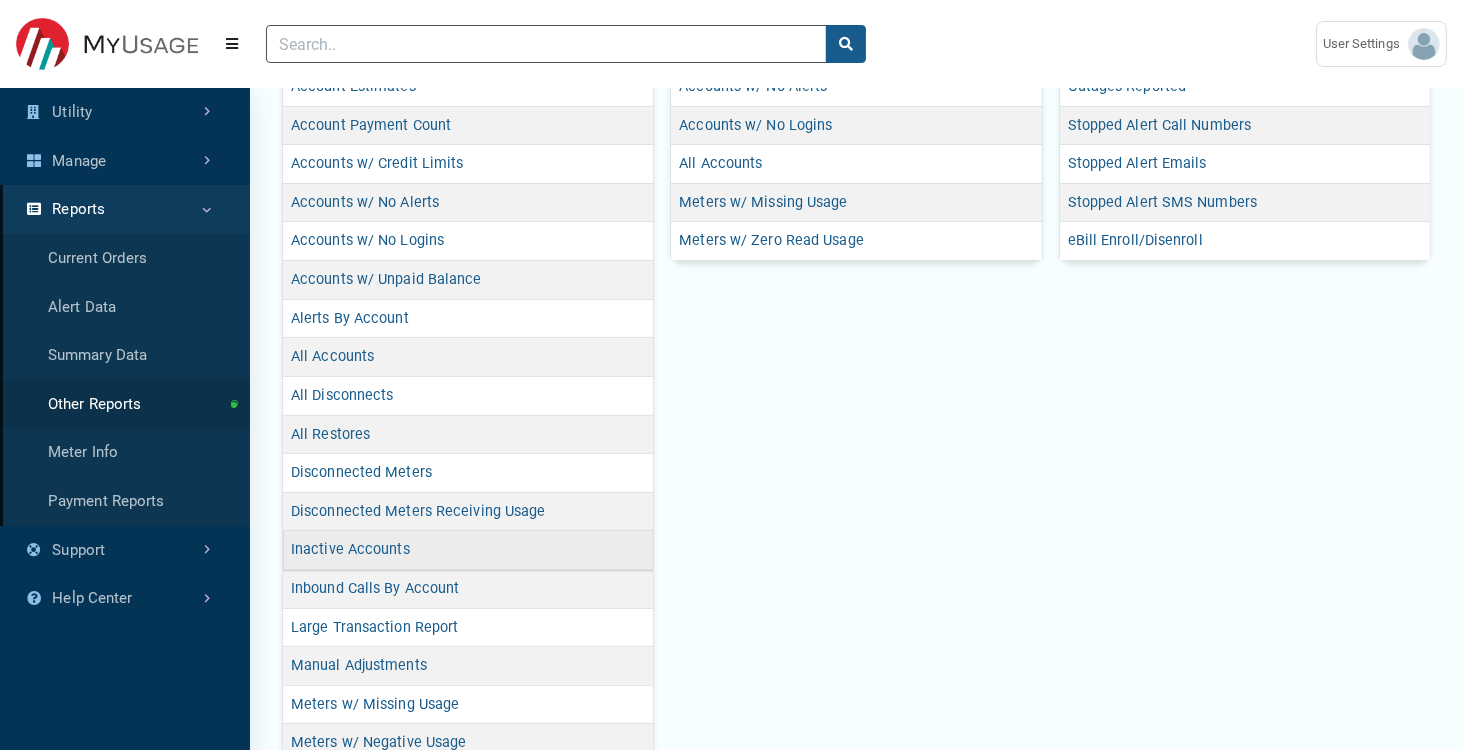 scroll, scrollTop: 240, scrollLeft: 0, axis: vertical 